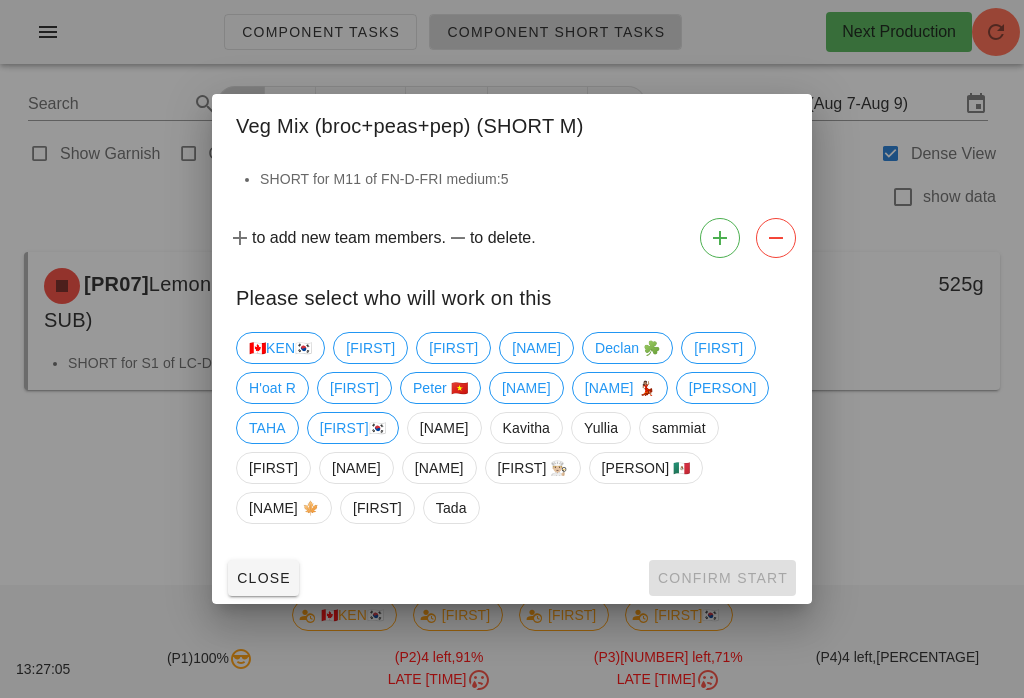scroll, scrollTop: 0, scrollLeft: 0, axis: both 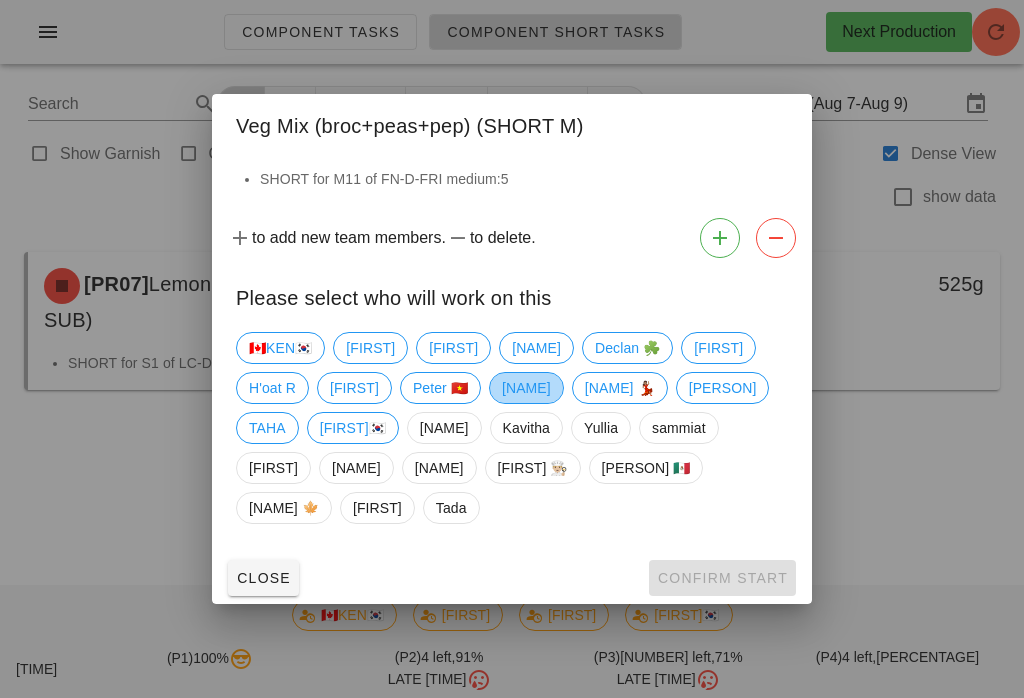 click on "Richard" at bounding box center [526, 388] 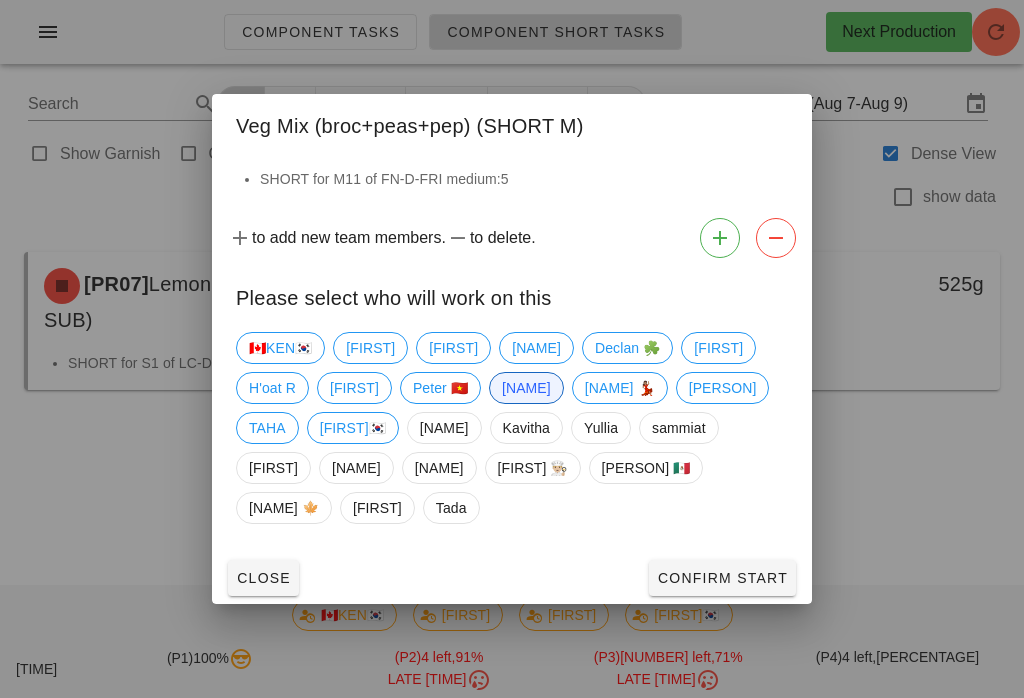 click on "Confirm Start" at bounding box center [722, 578] 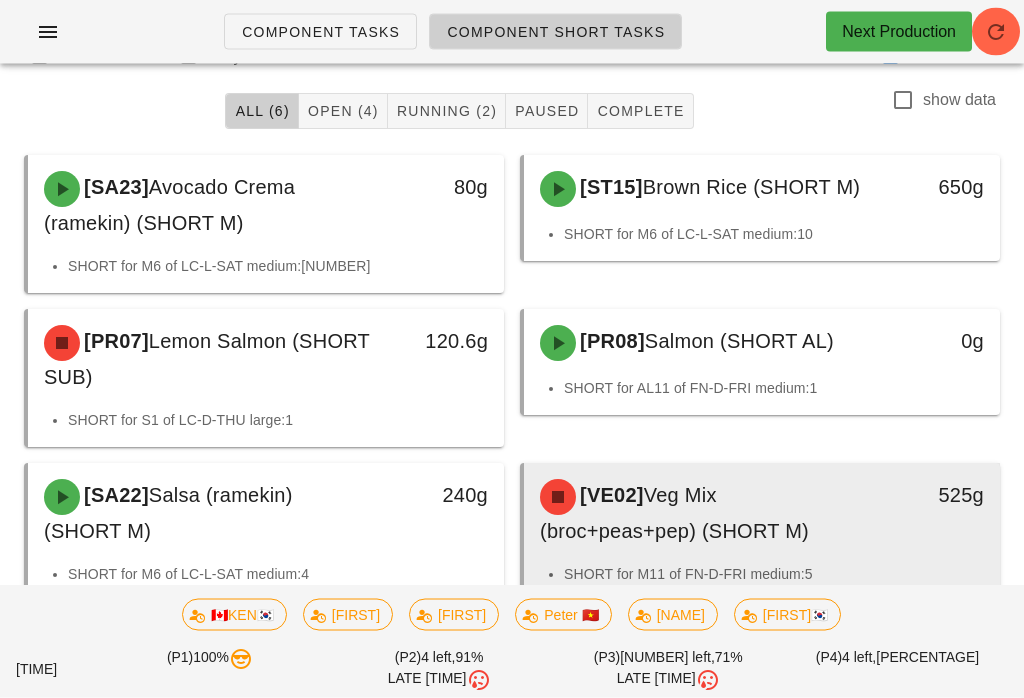 scroll, scrollTop: 113, scrollLeft: 0, axis: vertical 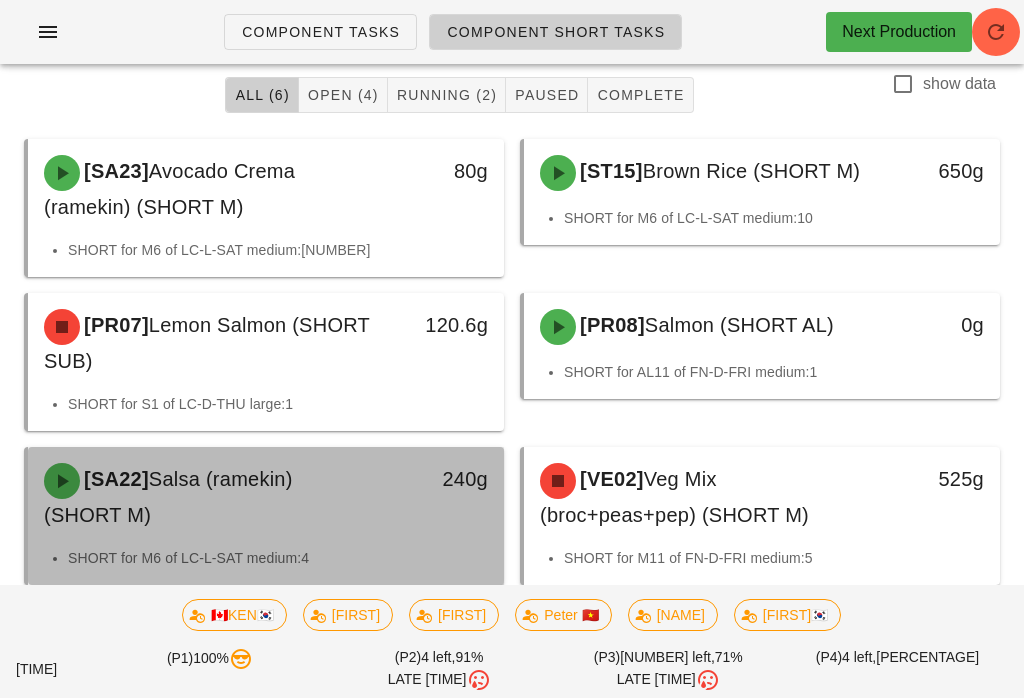 click on "[SA22]  Salsa (ramekin) (SHORT M)" at bounding box center (207, 497) 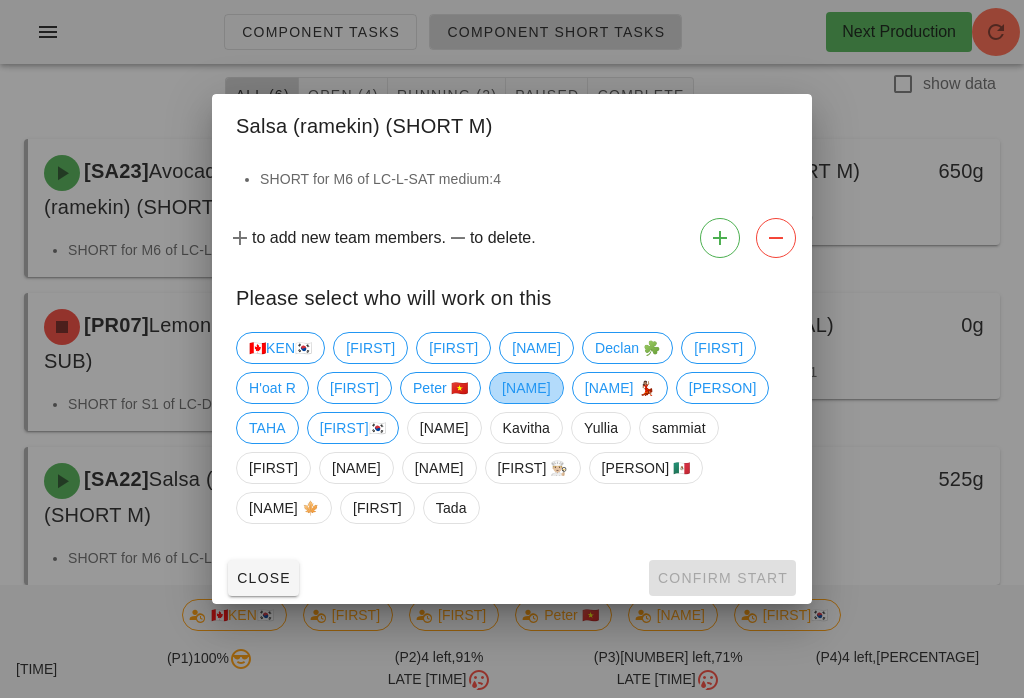 click on "Richard" at bounding box center (526, 388) 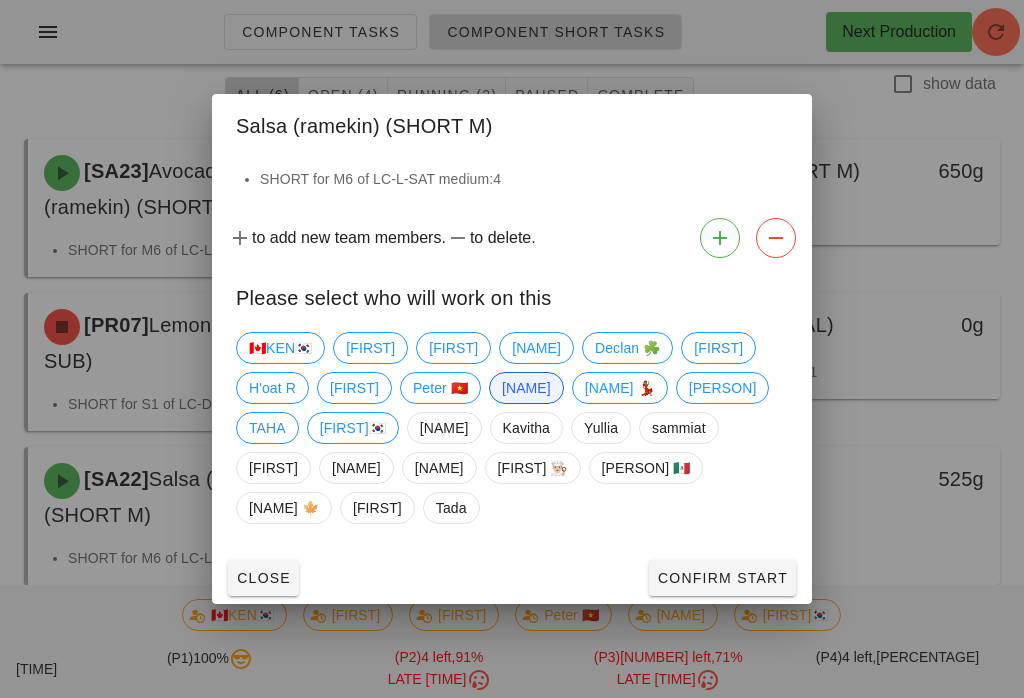 click on "Confirm Start" at bounding box center [722, 578] 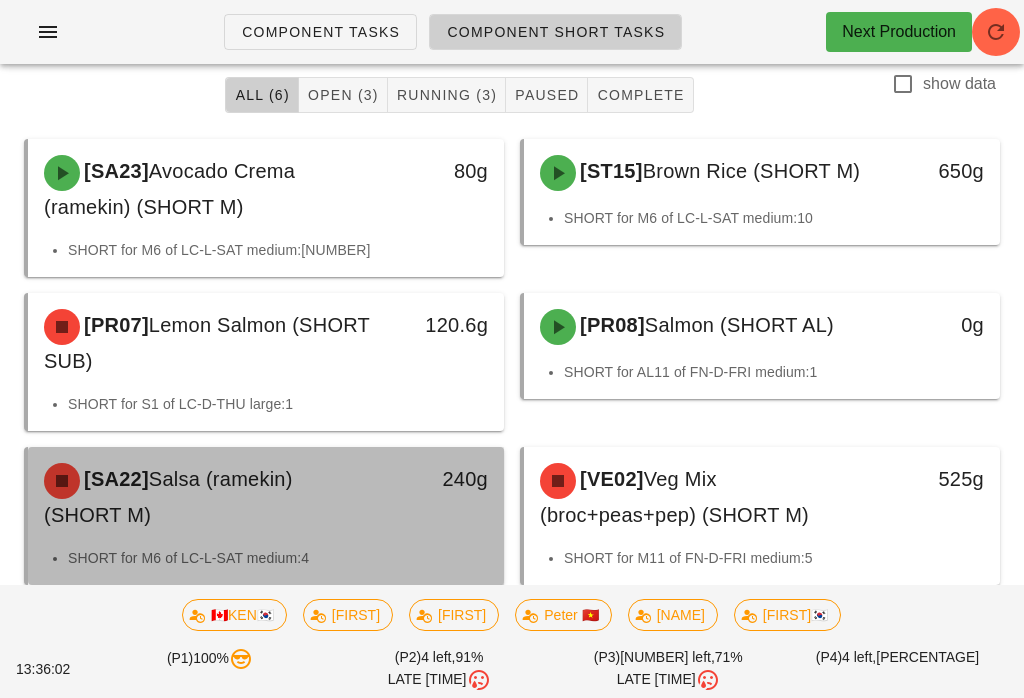 click on "Chicken (SHORT M)" at bounding box center [168, 497] 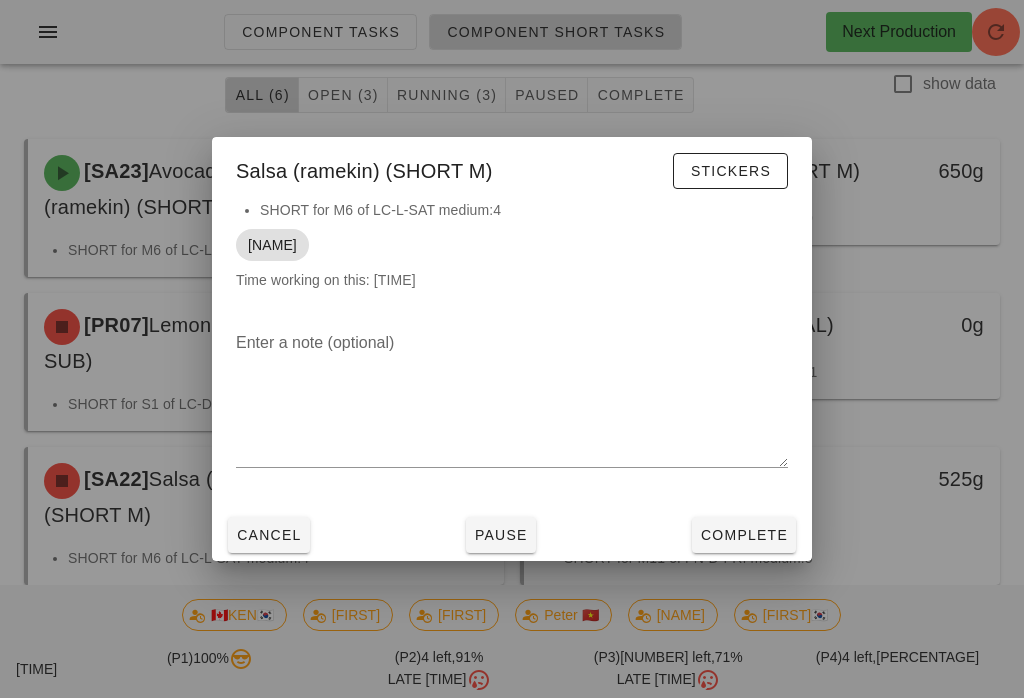 click at bounding box center [512, 349] 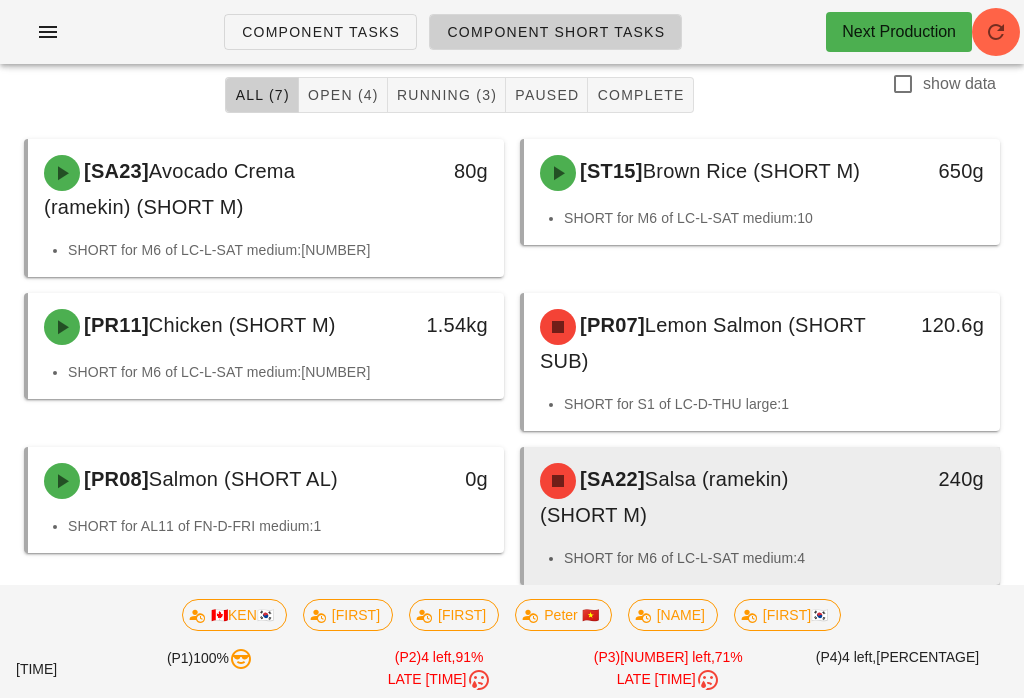 click on "Chicken (SHORT M)" at bounding box center [664, 497] 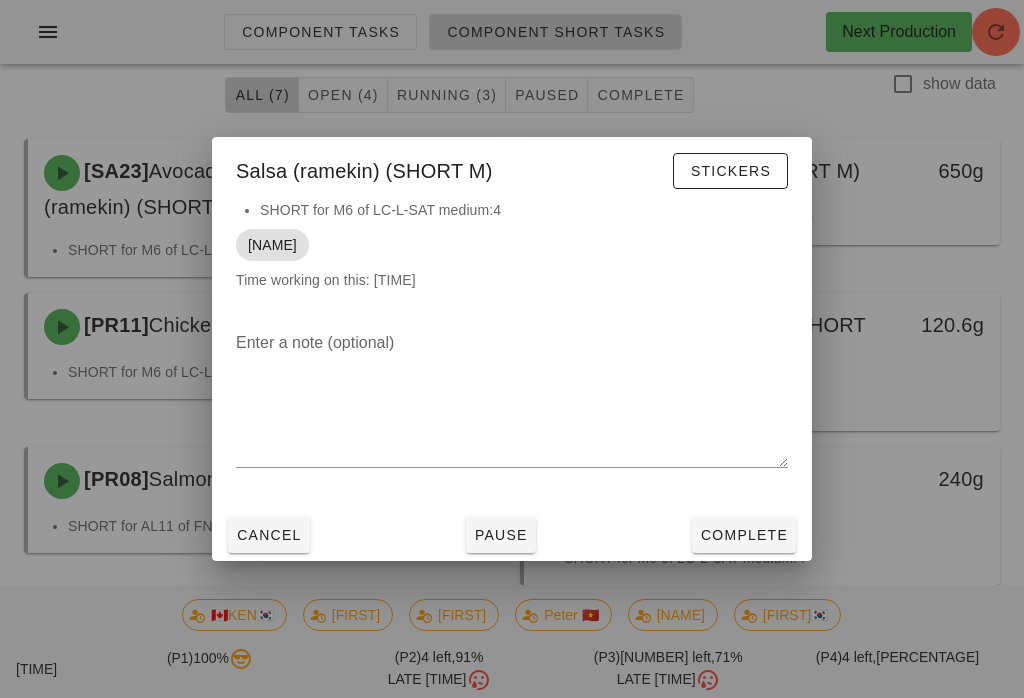 click on "Stickers" at bounding box center [730, 171] 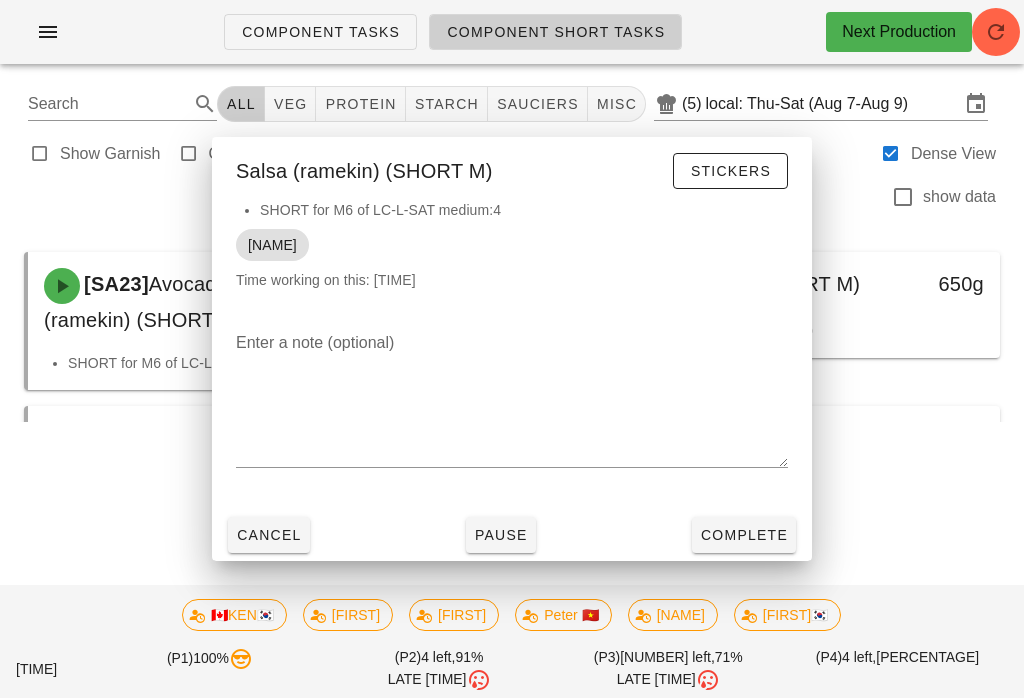 click on "Component Tasks Component Short Tasks Next Production  Search All veg  protein  starch  sauciers  misc  (5) local: Thu-Sat (Aug 7-Aug 9) Show Garnish Only Garnish Dense View All (7) Open (4) Running (3) Paused  Complete  show data  [SA23]  Avocado Crema (ramekin) (SHORT M) 80g SHORT for M6 of LC-L-SAT medium:2  [ST15]  Brown Rice (SHORT M) 650g SHORT for M6 of LC-L-SAT medium:10  [PR11]  Chicken (SHORT M) 1.54kg SHORT for M6 of LC-L-SAT medium:11  [PR07]  Lemon Salmon (SHORT SUB) 120.6g SHORT for S1 of LC-D-THU large:1  [PR08]  Salmon (SHORT AL) 0g SHORT for AL11 of FN-D-FRI medium:1  [SA22]  Salsa (ramekin) (SHORT M) 240g SHORT for M6 of LC-L-SAT medium:4  [VE02]  Veg Mix (broc+peas+pep) (SHORT M) 525g SHORT for M11 of FN-D-FRI medium:5  🇨🇦KEN🇰🇷   Fernanda   Orpah   Peter 🇻🇳   Richard   wayne🇰🇷   13:36:42   (P1)   100%   (P2)  4 left,   91%   LATE 12pm   (P3)  8 left,   71%   LATE 1pm   (P4)  4 left,   80%   Task started: Salsa (ramekin) (SHORT M) - Richard  Close Close Print Main  M6" at bounding box center (512, 349) 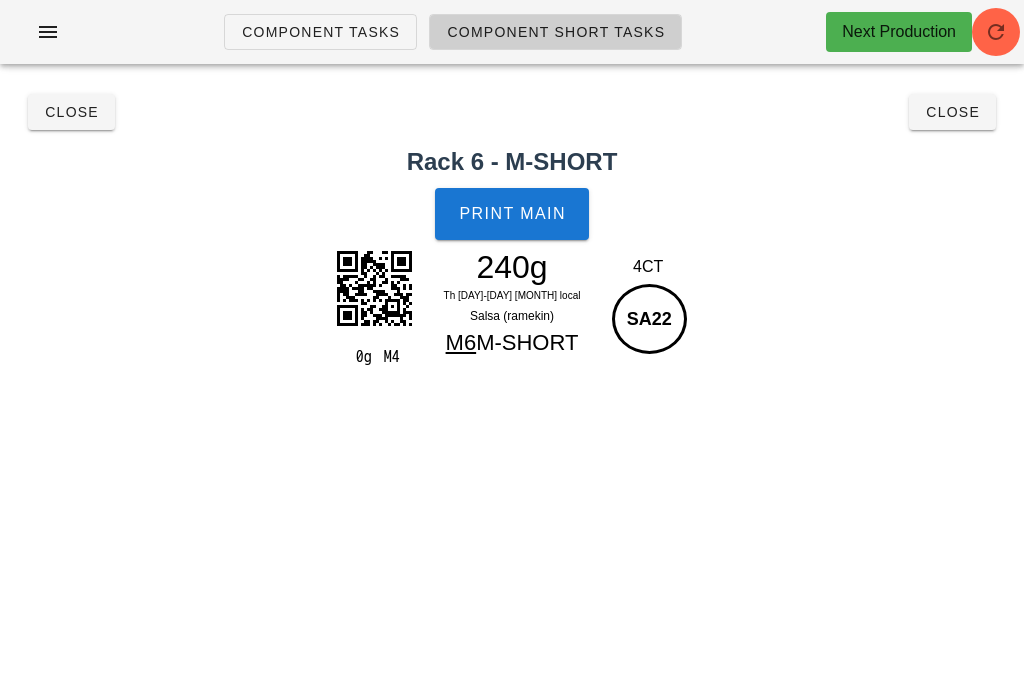 click on "Close" at bounding box center (952, 112) 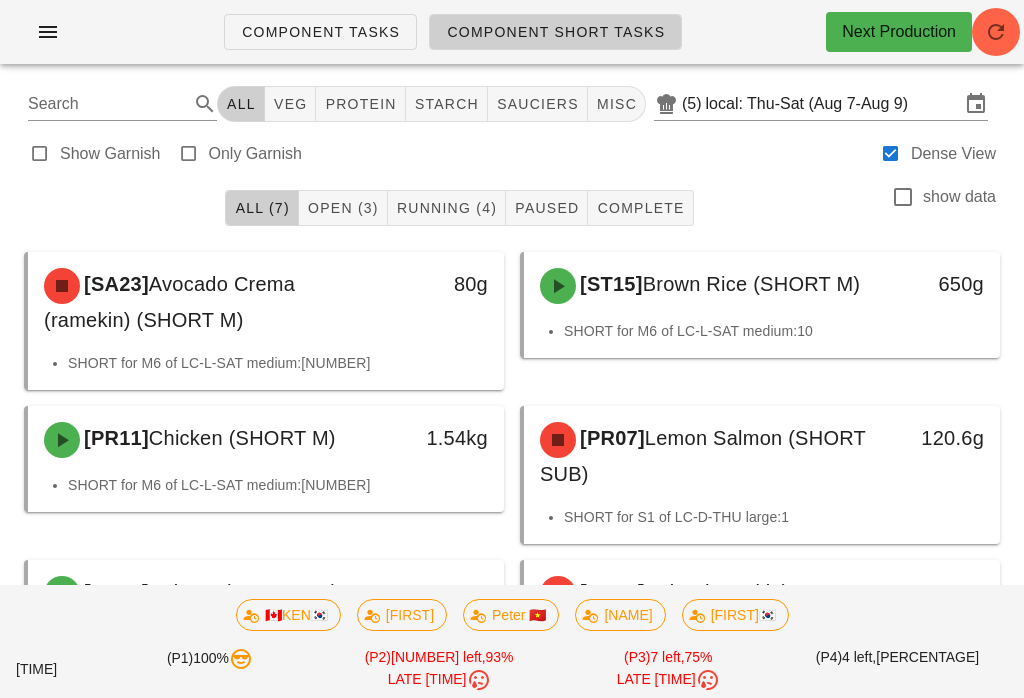 click on "Component Tasks" at bounding box center (320, 32) 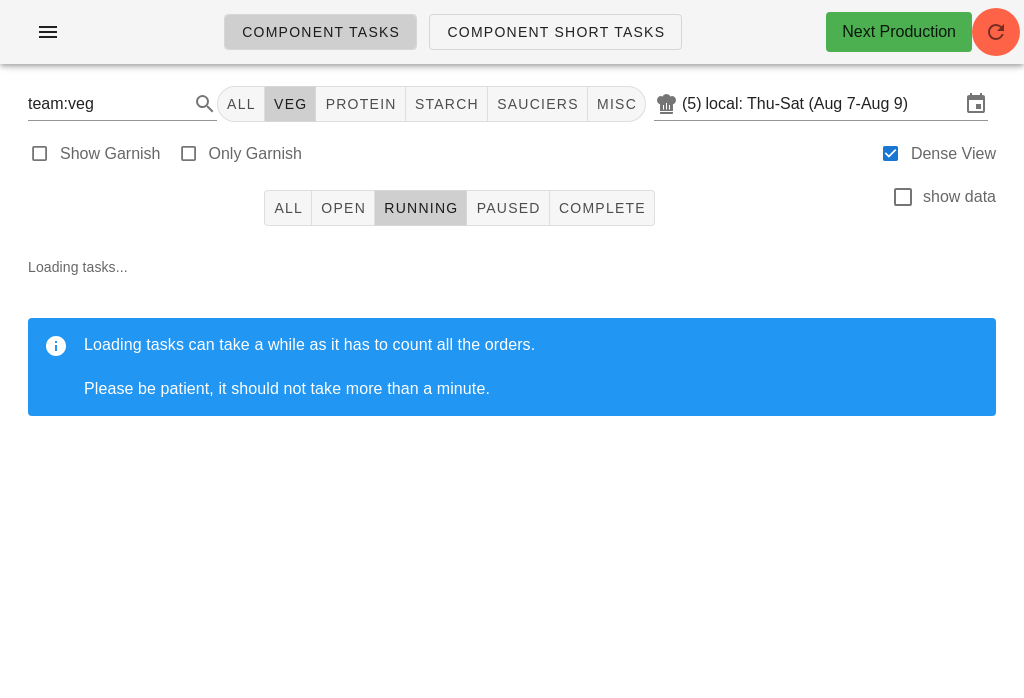 click on "Component Short Tasks" at bounding box center (555, 32) 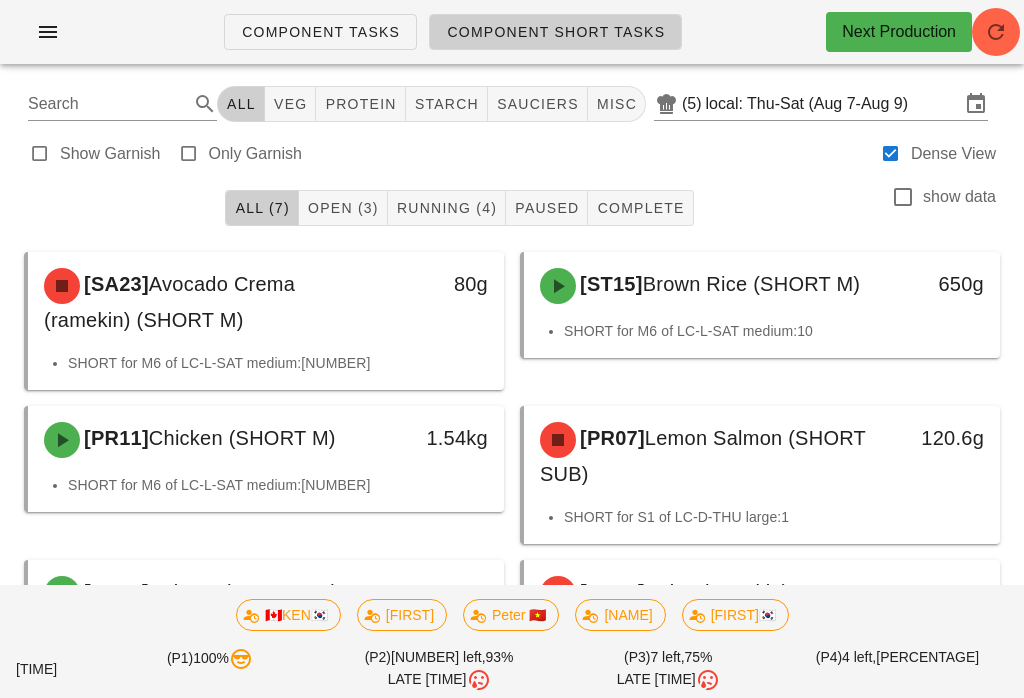 click at bounding box center (996, 32) 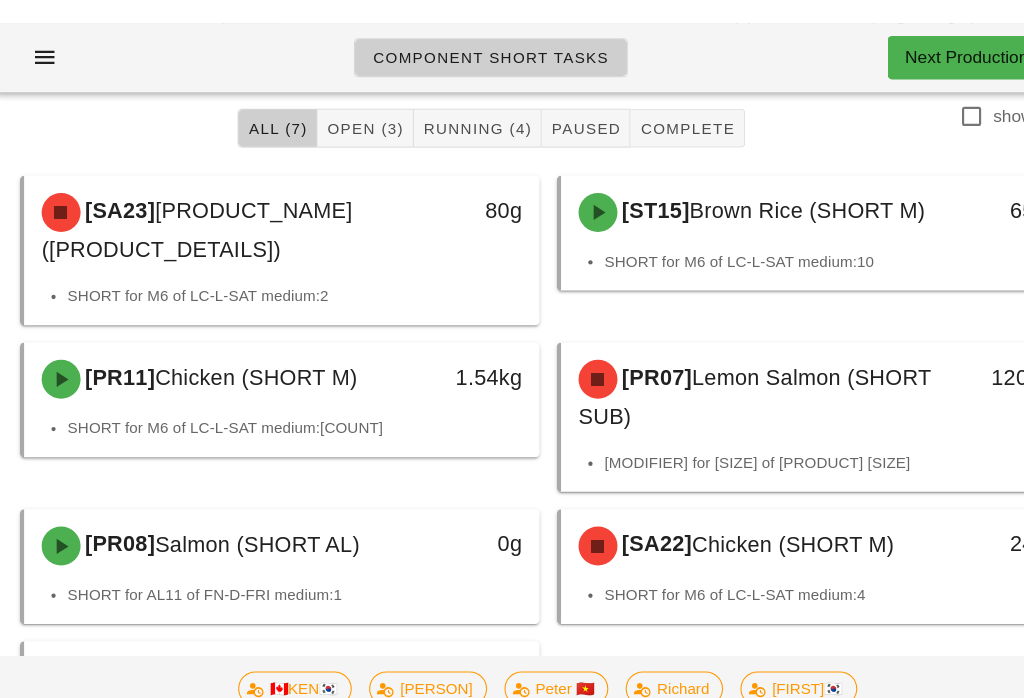 scroll, scrollTop: 0, scrollLeft: 0, axis: both 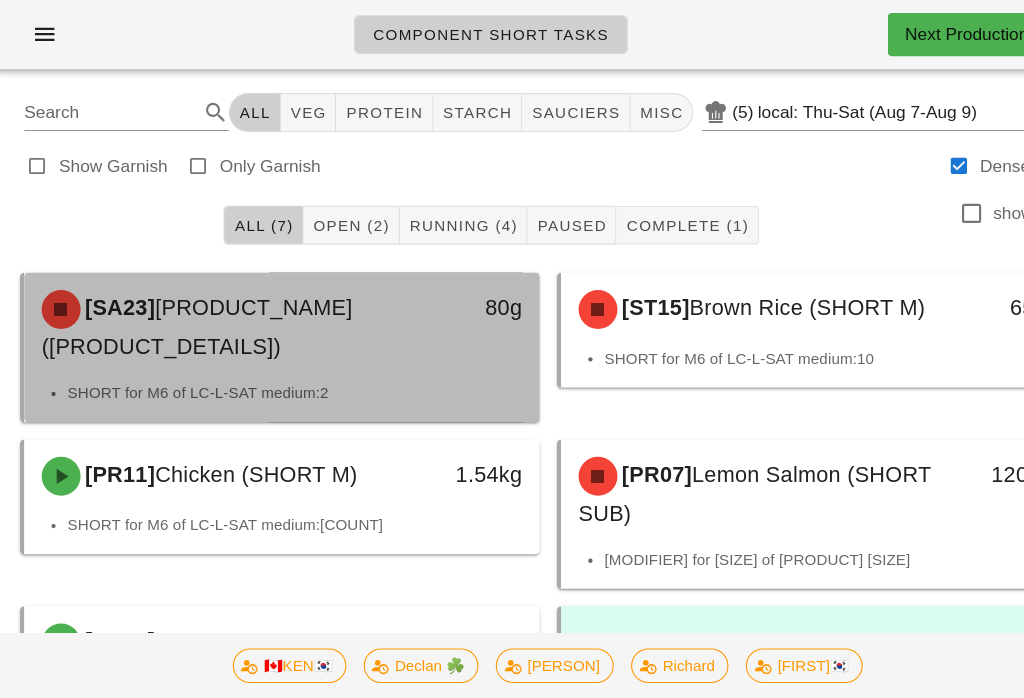 click on "[ID]  Avocado Crema (ramekin) (SHORT M) 80g" at bounding box center (266, 302) 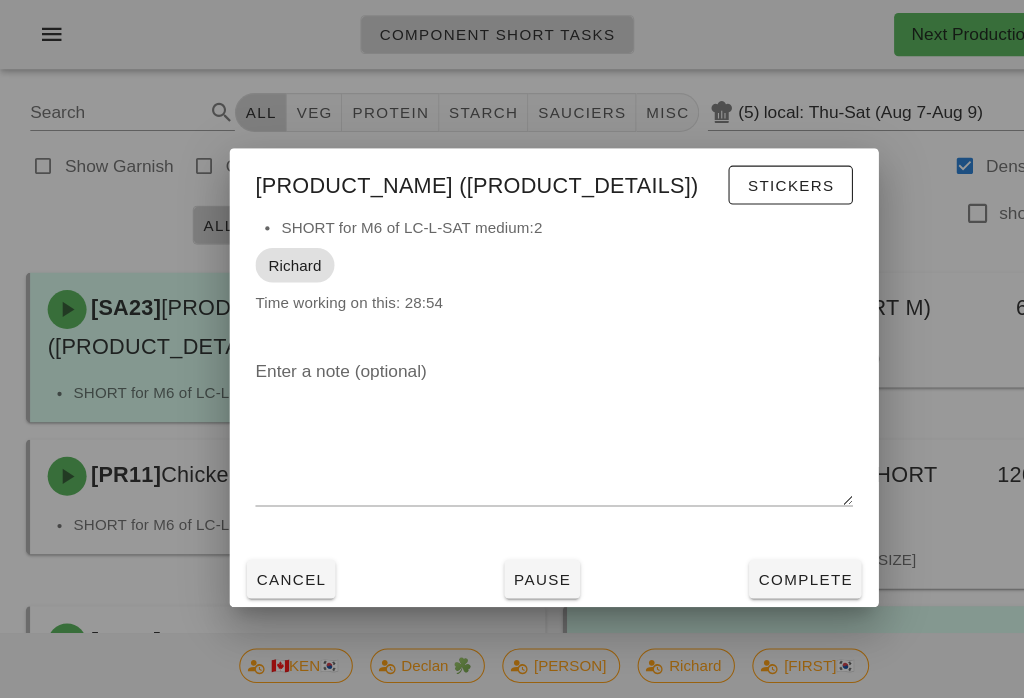 click on "Complete" at bounding box center (744, 535) 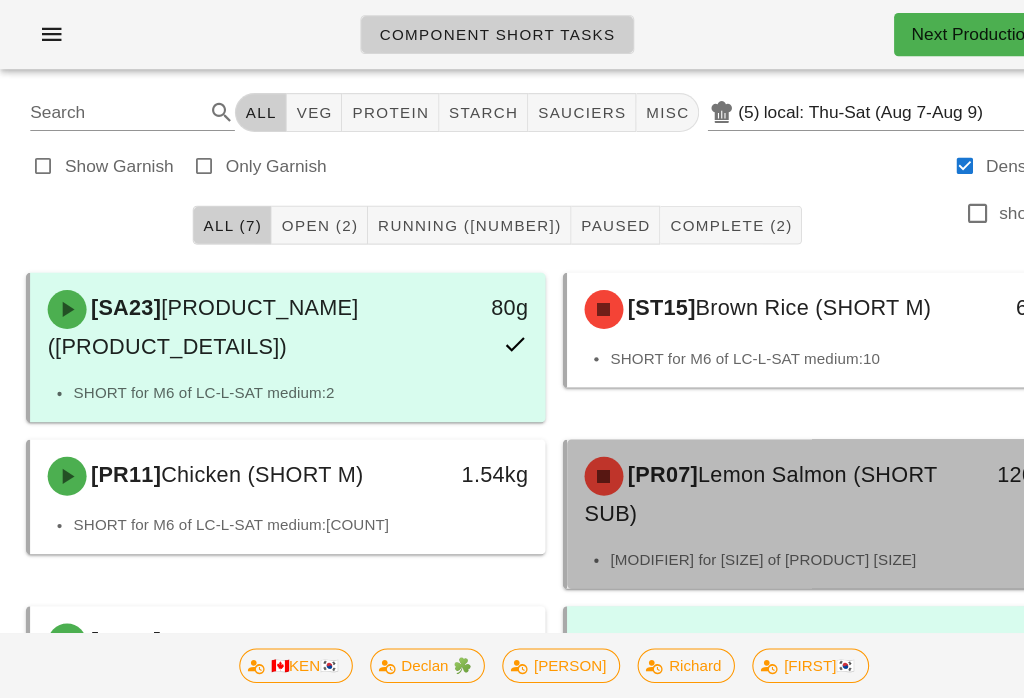 click on "[MODIFIER] for [SIZE] of [PRODUCT] [SIZE]" at bounding box center [762, 525] 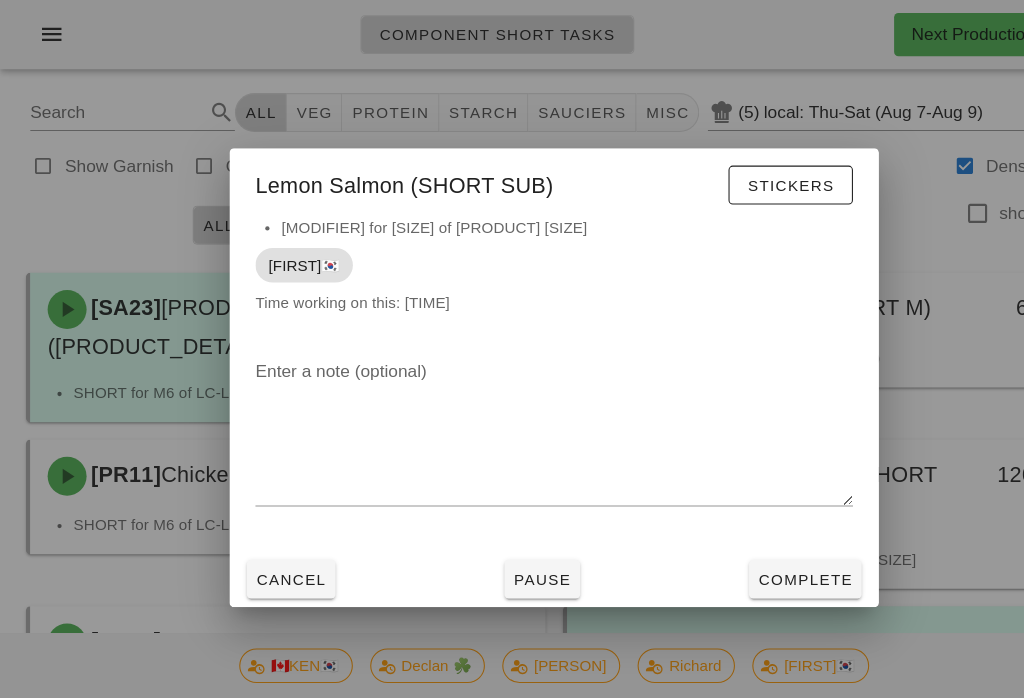 click at bounding box center [512, 349] 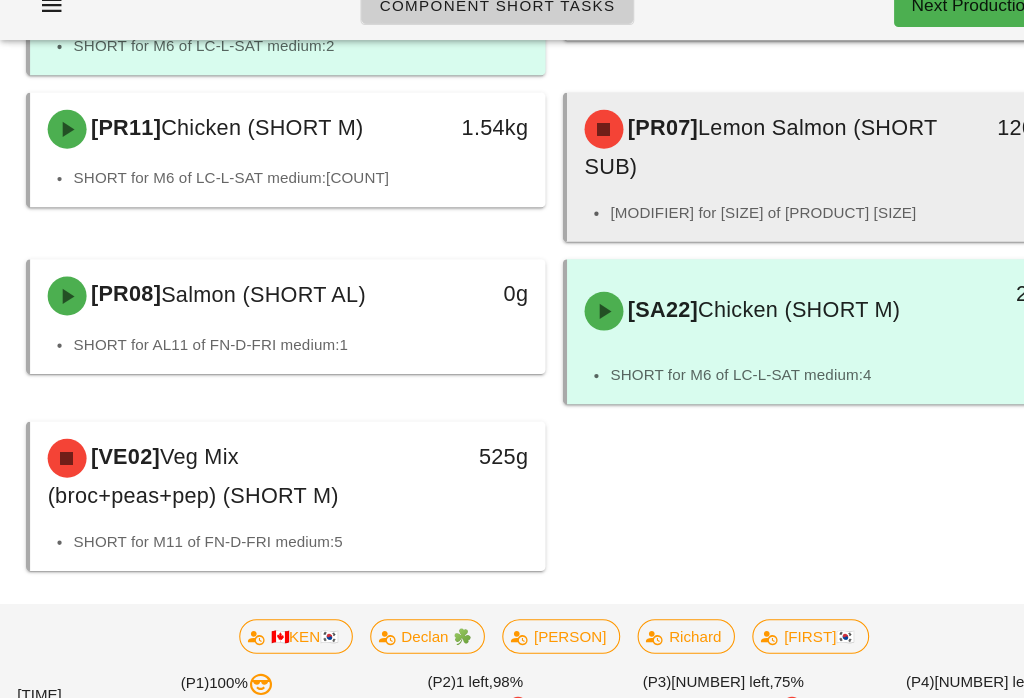 scroll, scrollTop: 298, scrollLeft: 0, axis: vertical 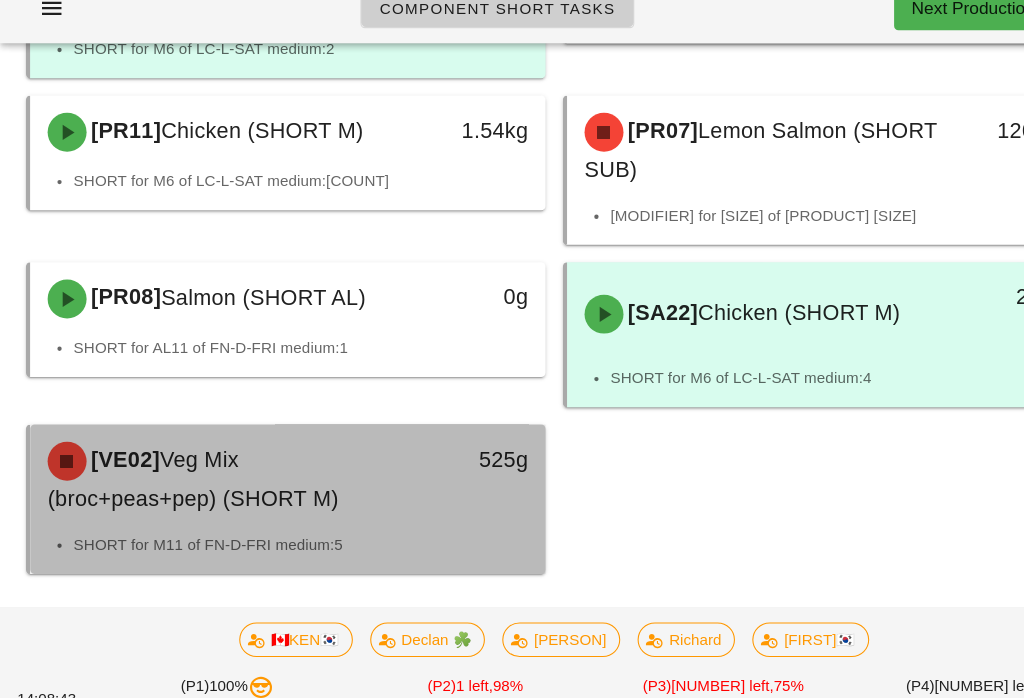 click on "525g" at bounding box center (441, 466) 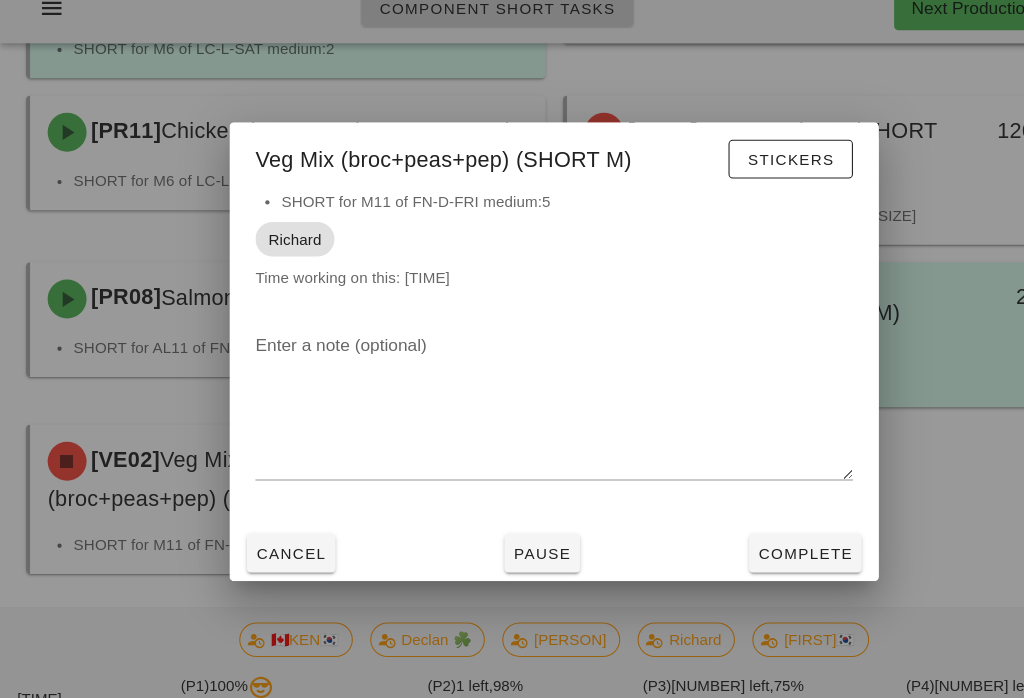 click at bounding box center [512, 349] 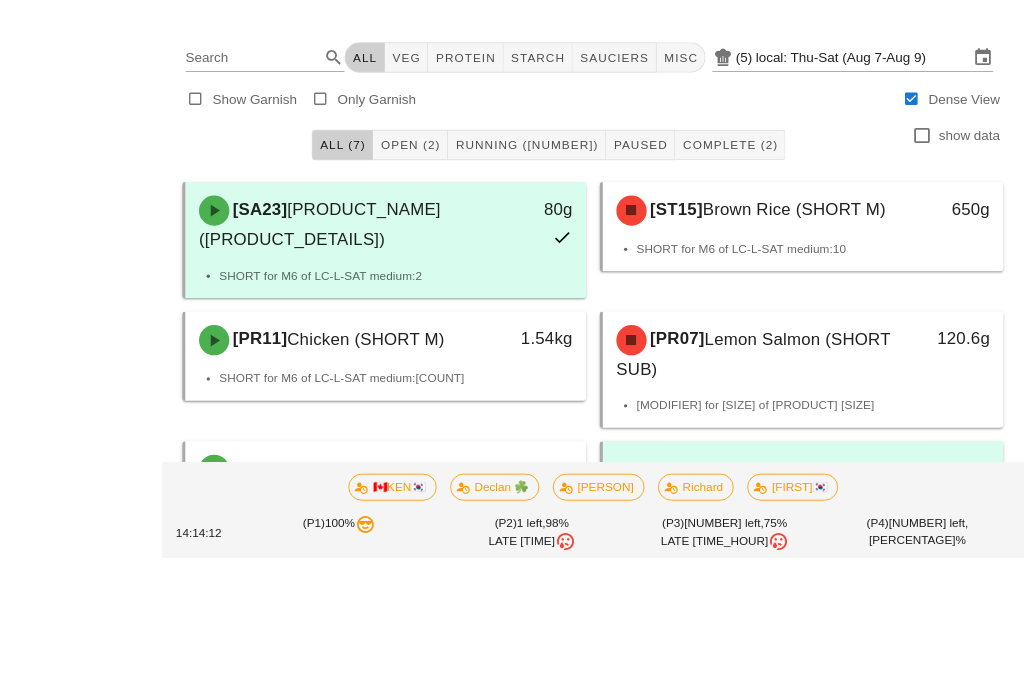 scroll, scrollTop: 178, scrollLeft: 0, axis: vertical 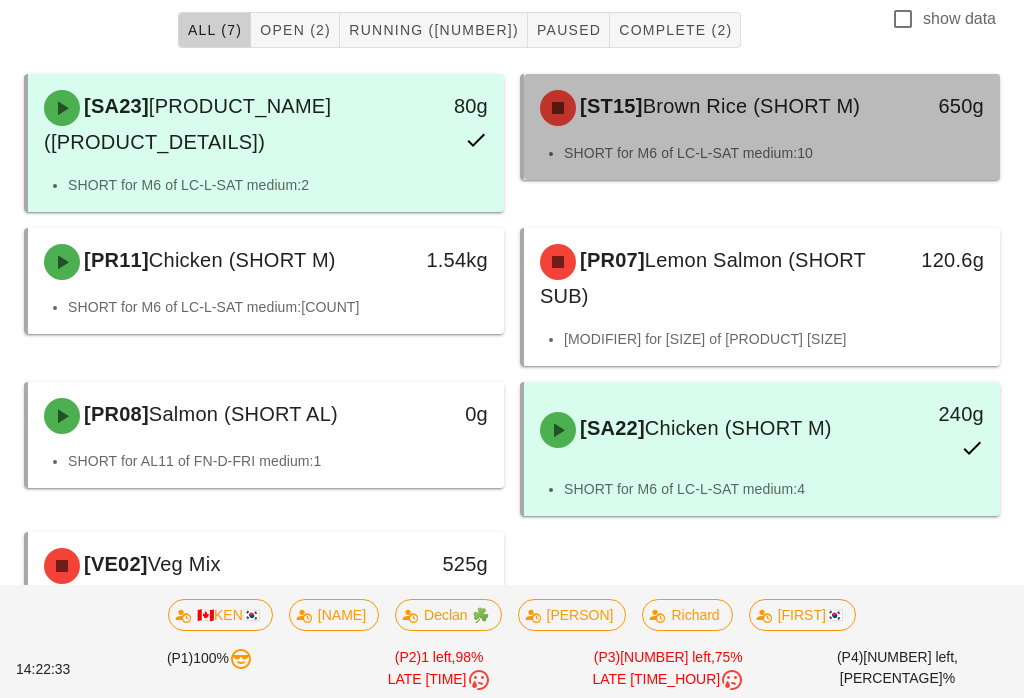 click on "[ST15] Brown Rice (SHORT M)" at bounding box center (703, 108) 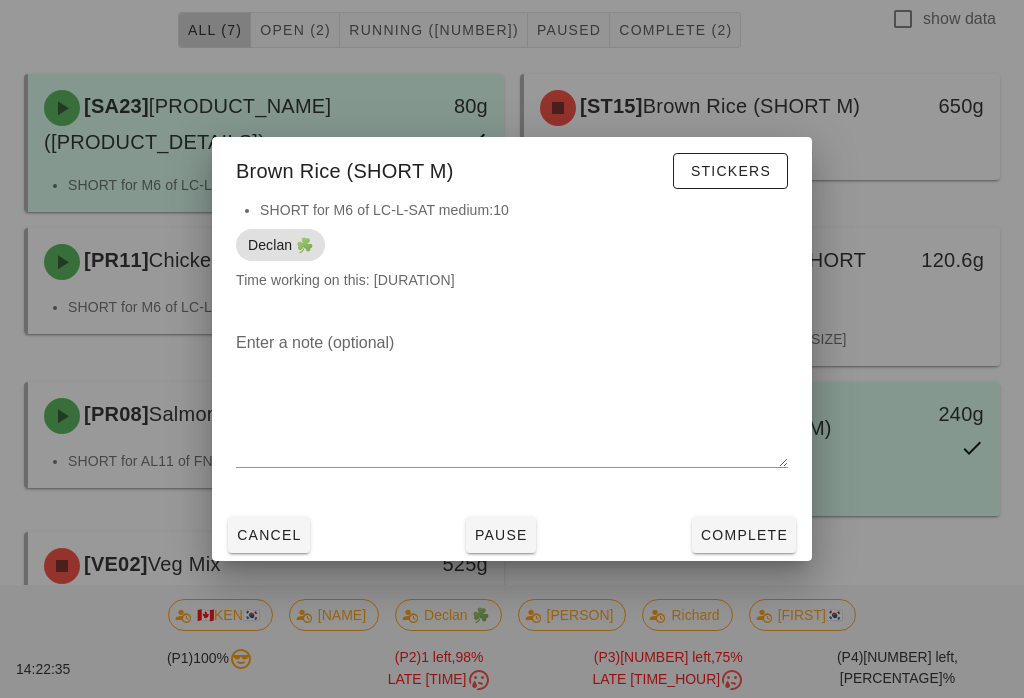 click at bounding box center [512, 349] 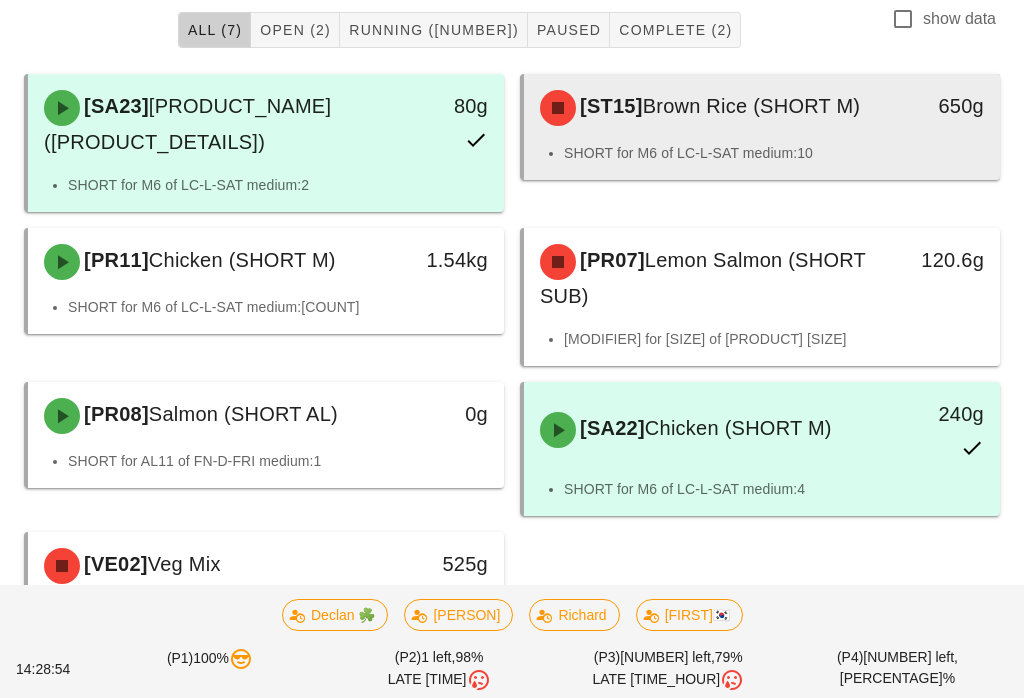 scroll, scrollTop: 267, scrollLeft: 0, axis: vertical 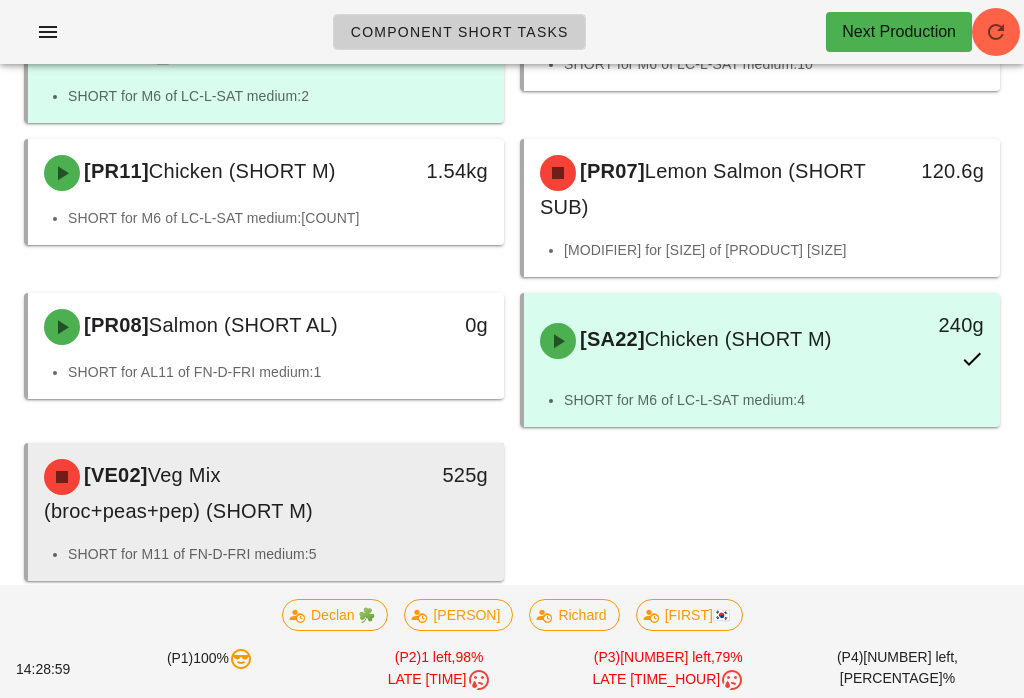 click on "[VE02]  Veg Mix (broc+peas+pep) (SHORT M) 525g" at bounding box center [266, 493] 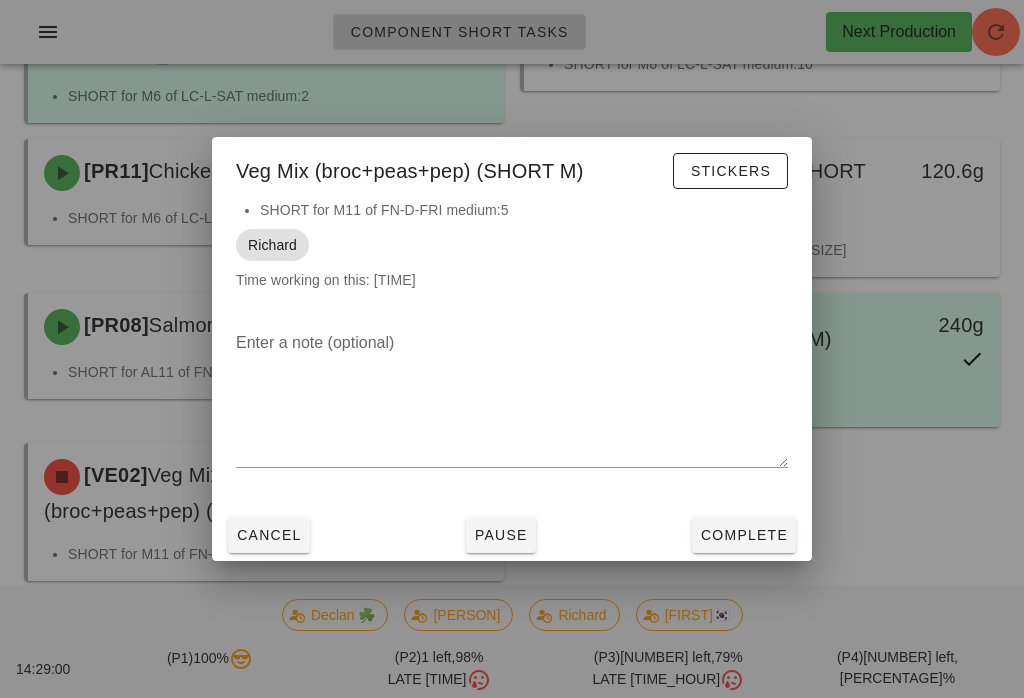 click on "Complete" at bounding box center [744, 535] 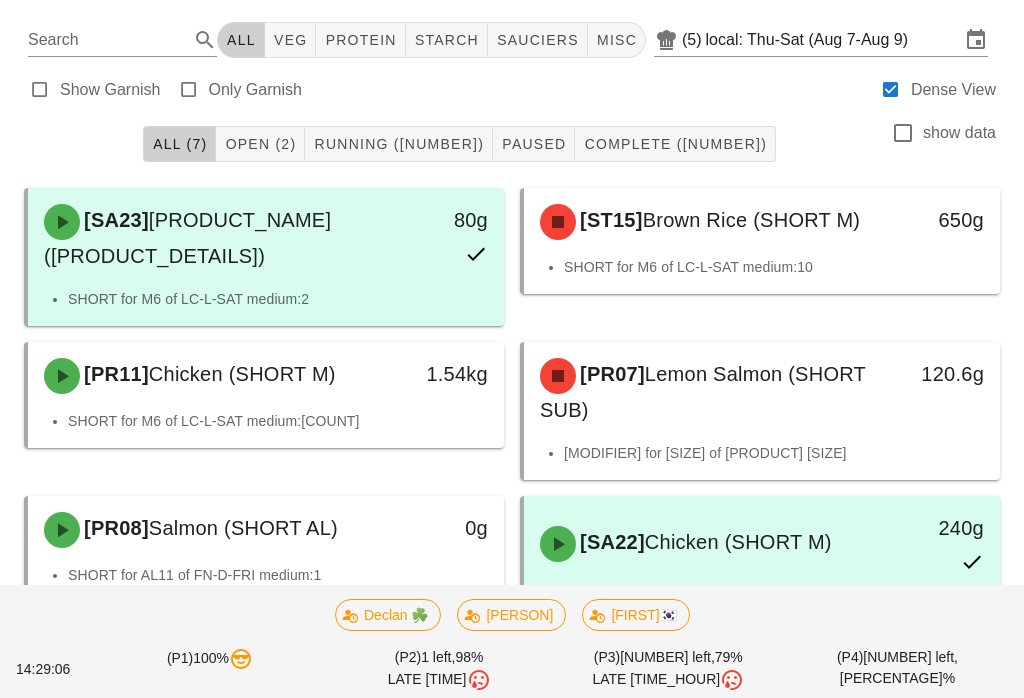 scroll, scrollTop: 101, scrollLeft: 0, axis: vertical 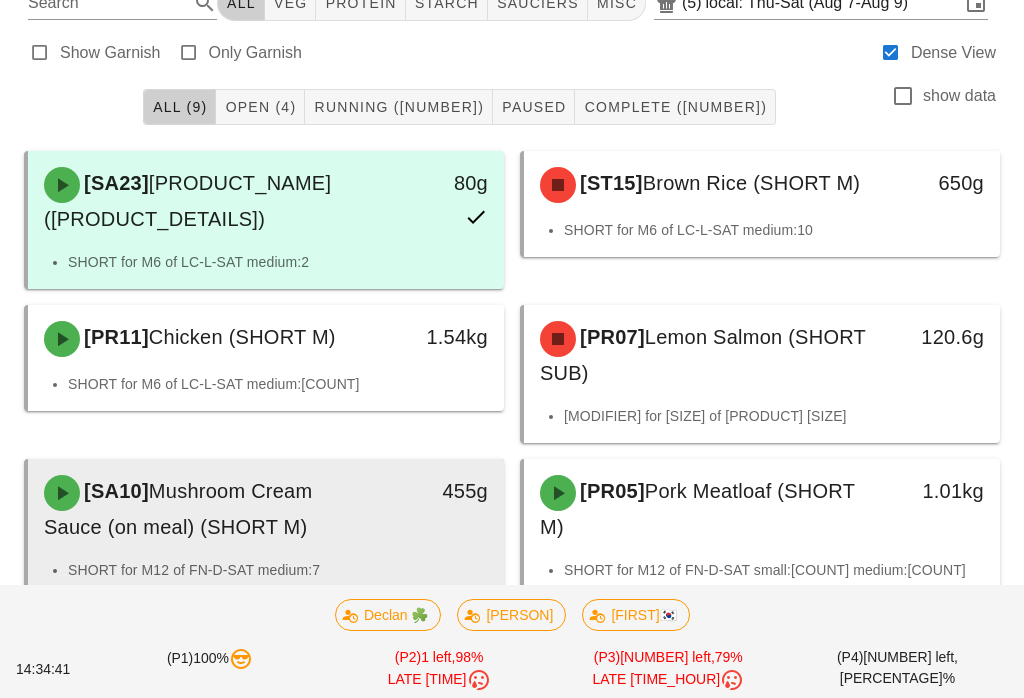 click on "Mushroom Cream Sauce (on meal) (SHORT M)" at bounding box center [178, 509] 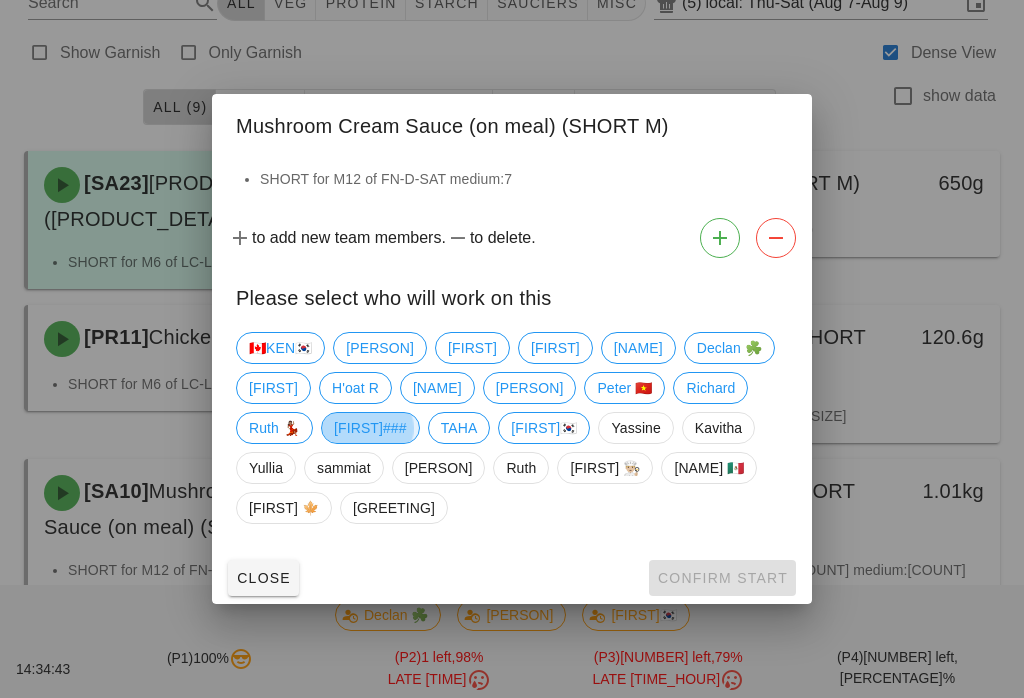 click on "[FIRST]###" at bounding box center (370, 428) 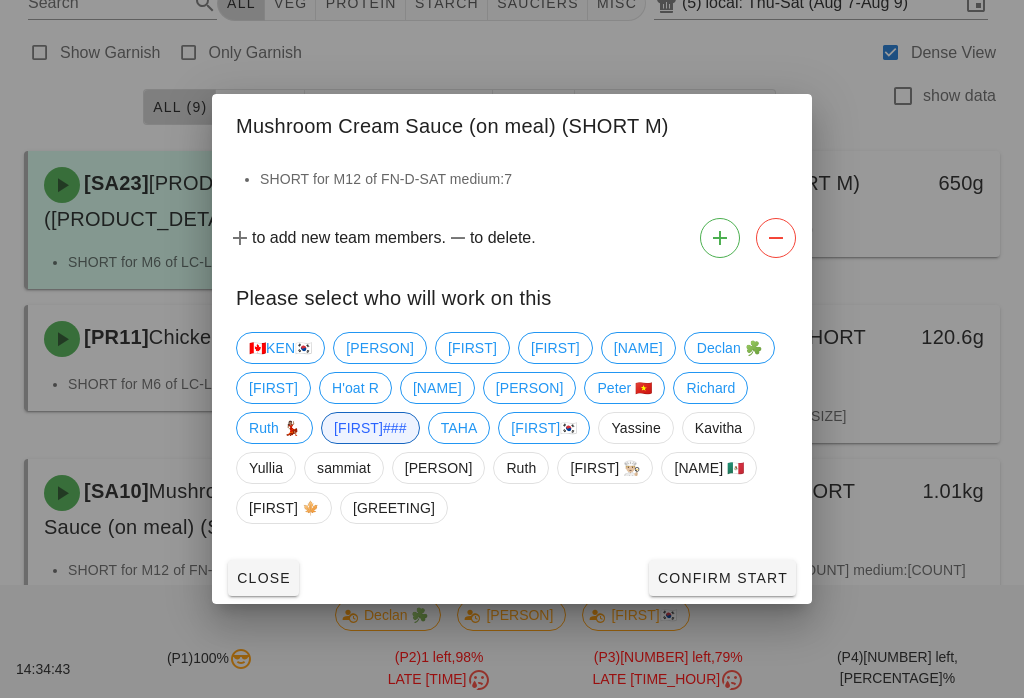 click on "Confirm Start" at bounding box center [722, 578] 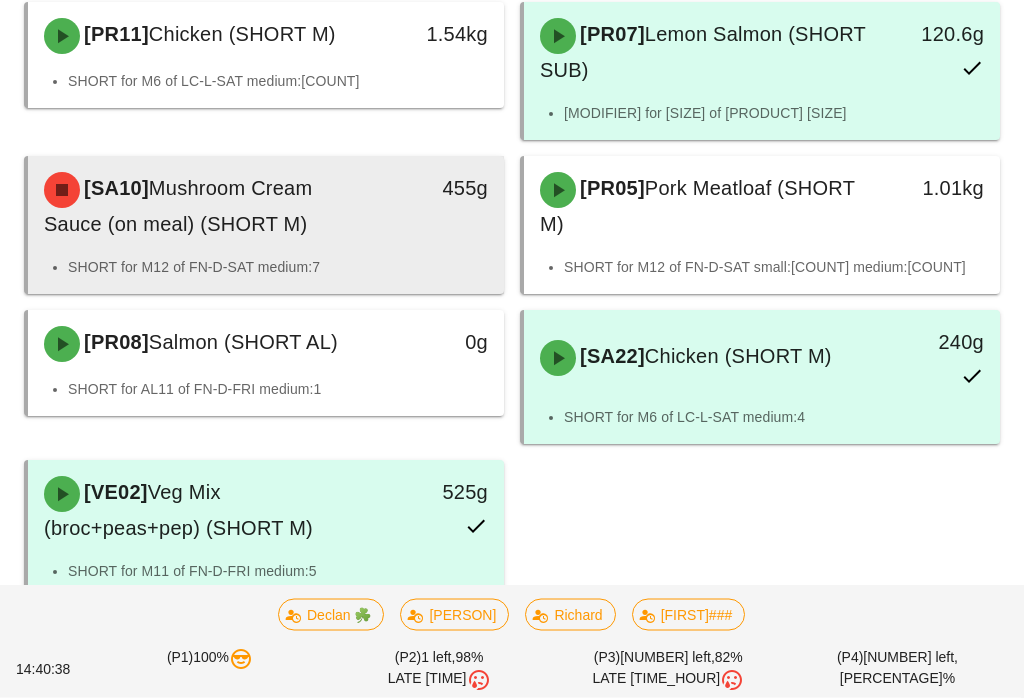 scroll, scrollTop: 403, scrollLeft: 0, axis: vertical 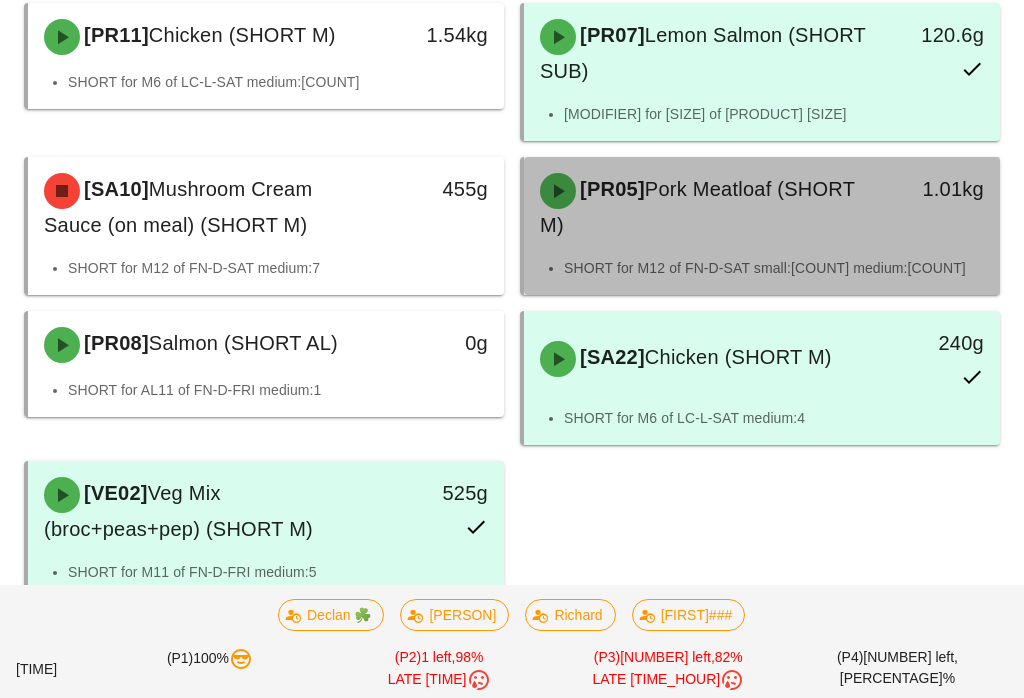 click on "[PR05] Pork Meatloaf (SHORT M)" at bounding box center (703, 207) 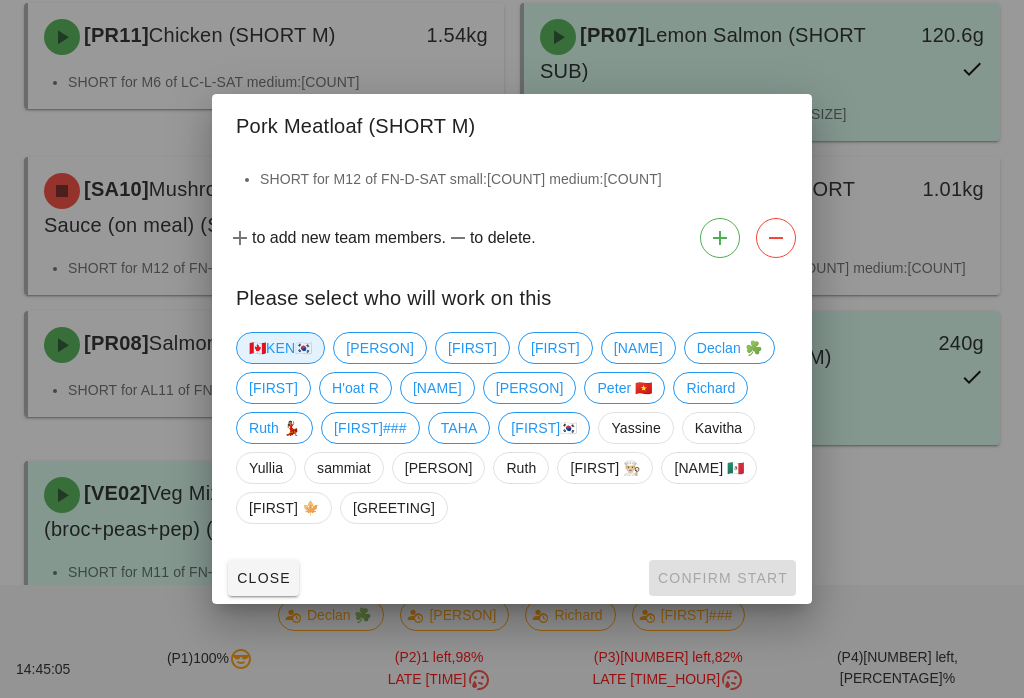 click on "🇨🇦KEN🇰🇷" at bounding box center [280, 348] 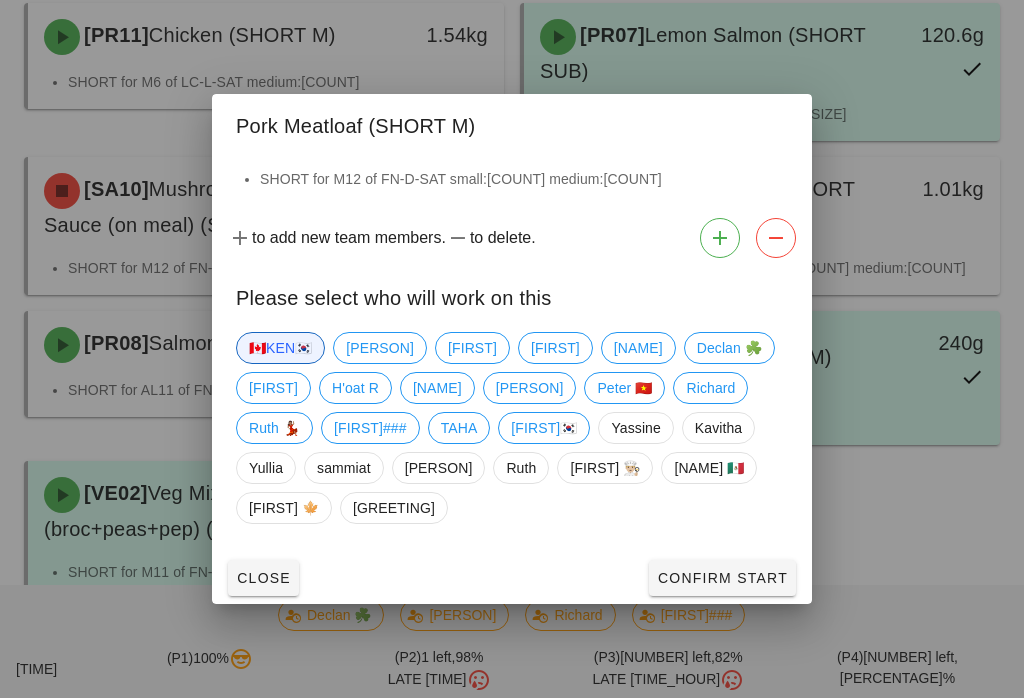 click on "Confirm Start" at bounding box center [722, 578] 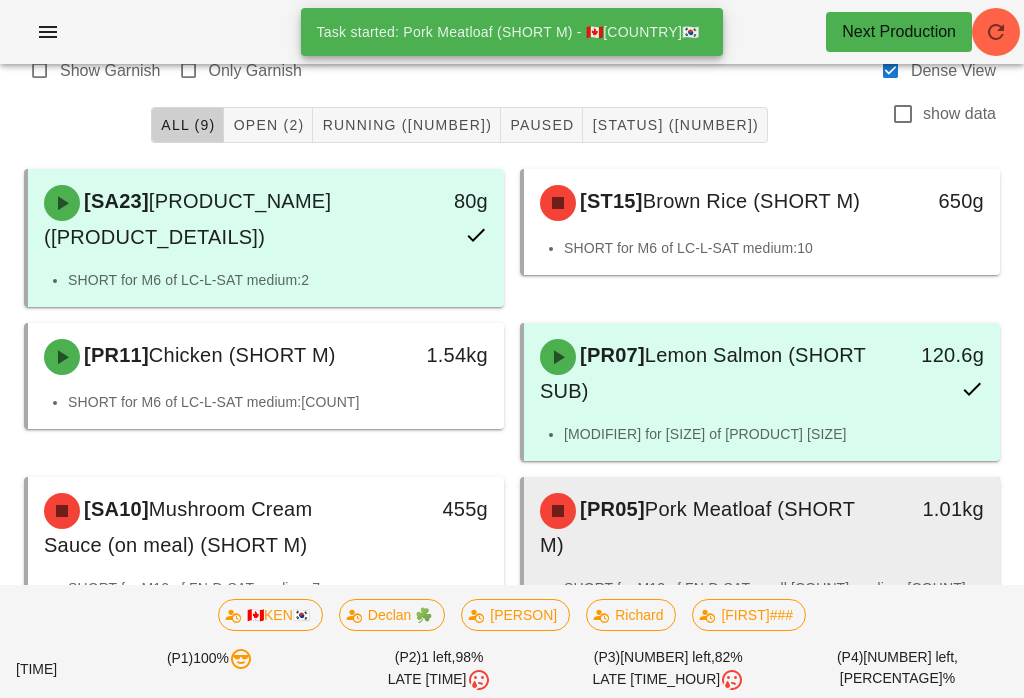 scroll, scrollTop: 82, scrollLeft: 0, axis: vertical 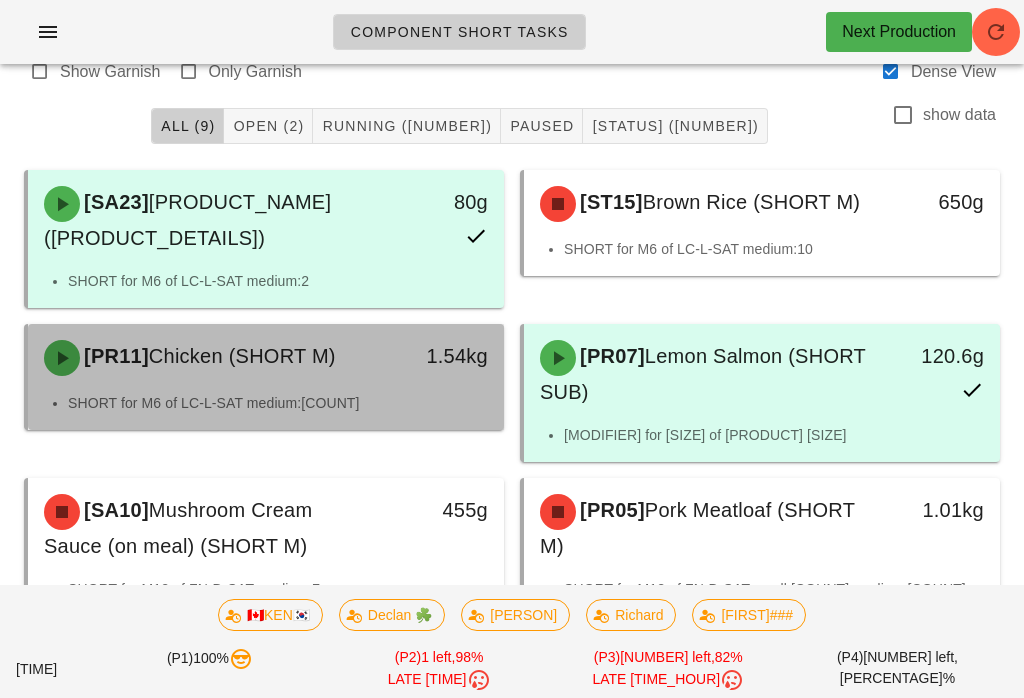 click on "[PR11]  Chicken (SHORT M)" at bounding box center (207, 358) 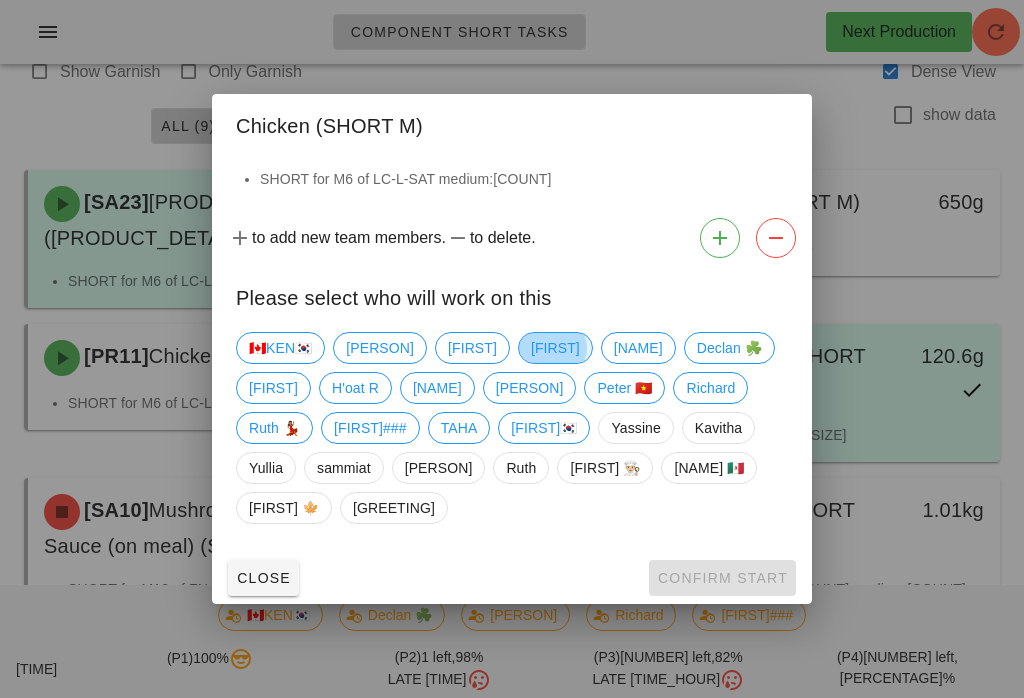 click on "[FIRST]" at bounding box center (555, 348) 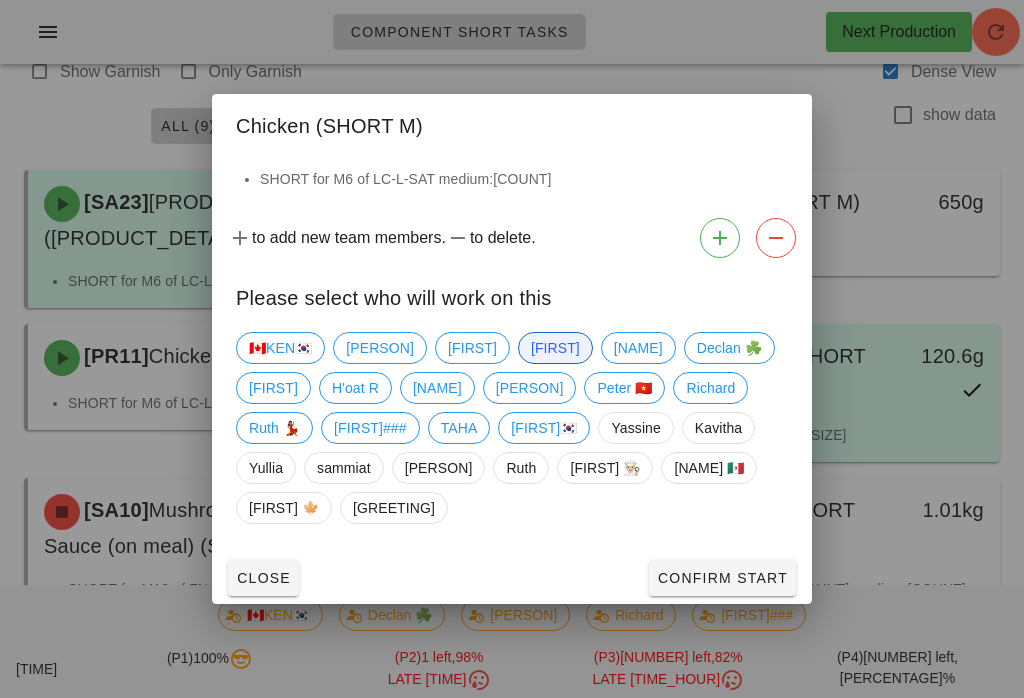 click on "Confirm Start" at bounding box center (722, 578) 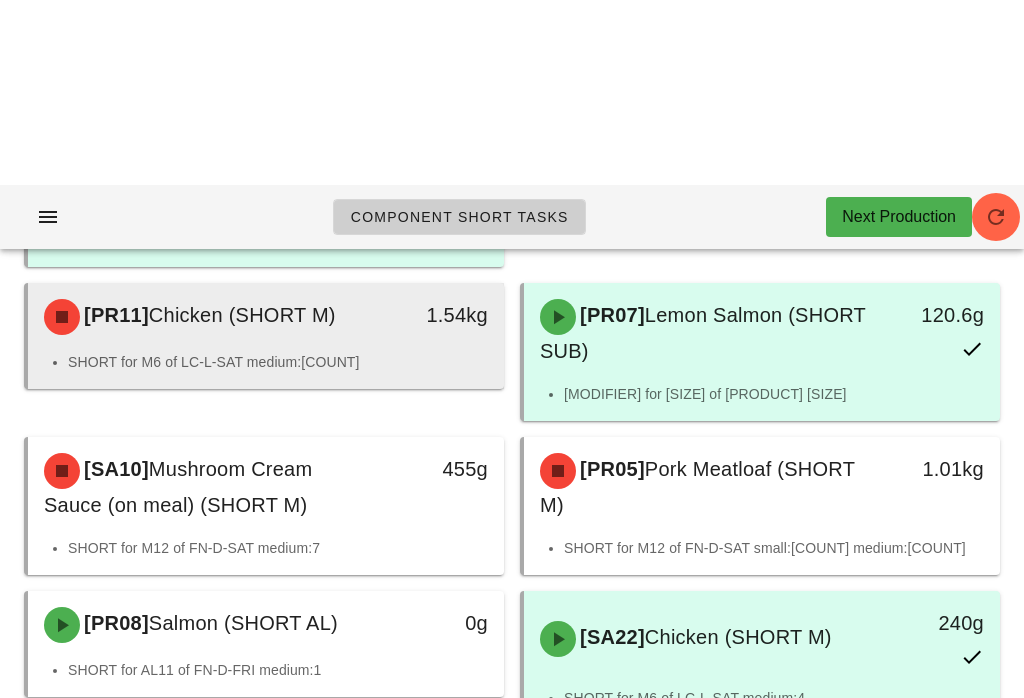 scroll, scrollTop: 0, scrollLeft: 0, axis: both 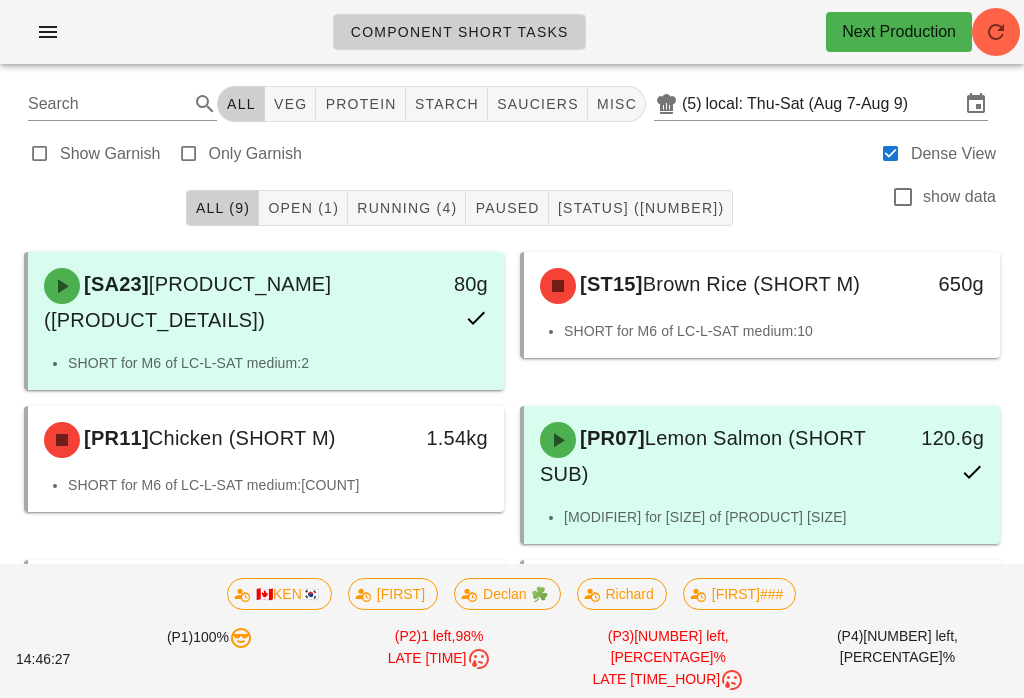 click at bounding box center (48, 32) 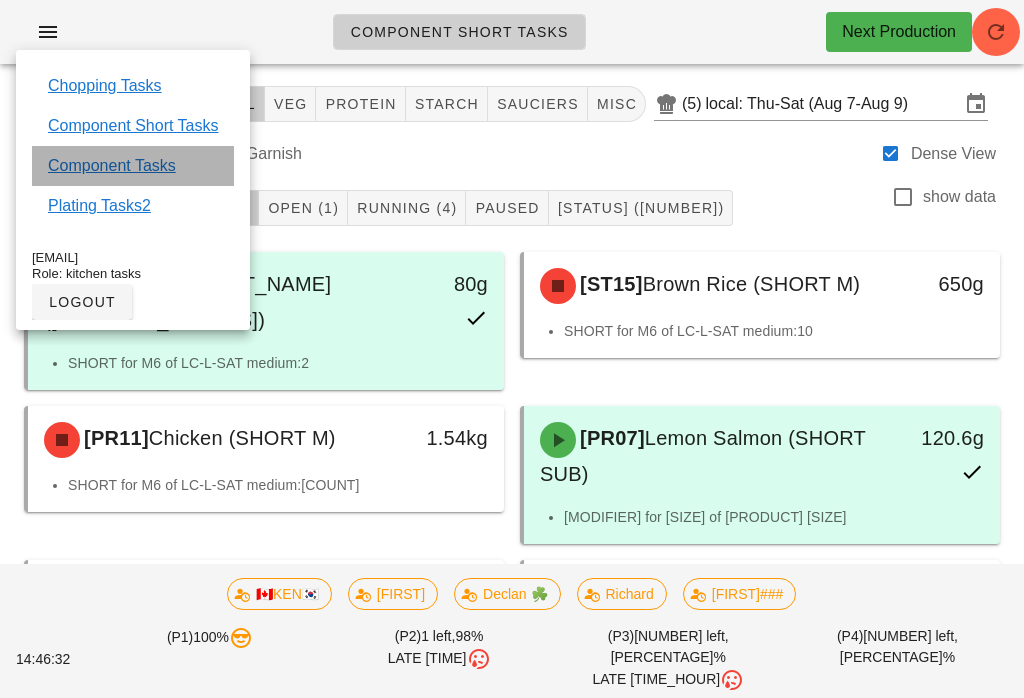 click on "Component Tasks" at bounding box center [112, 166] 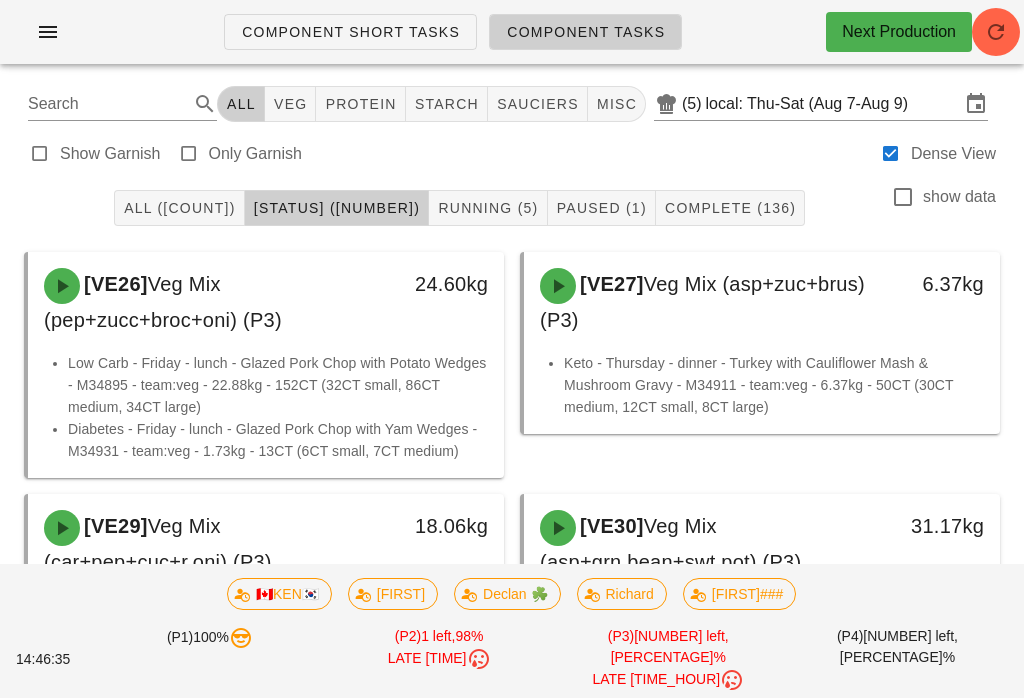 click on "veg" at bounding box center [290, 104] 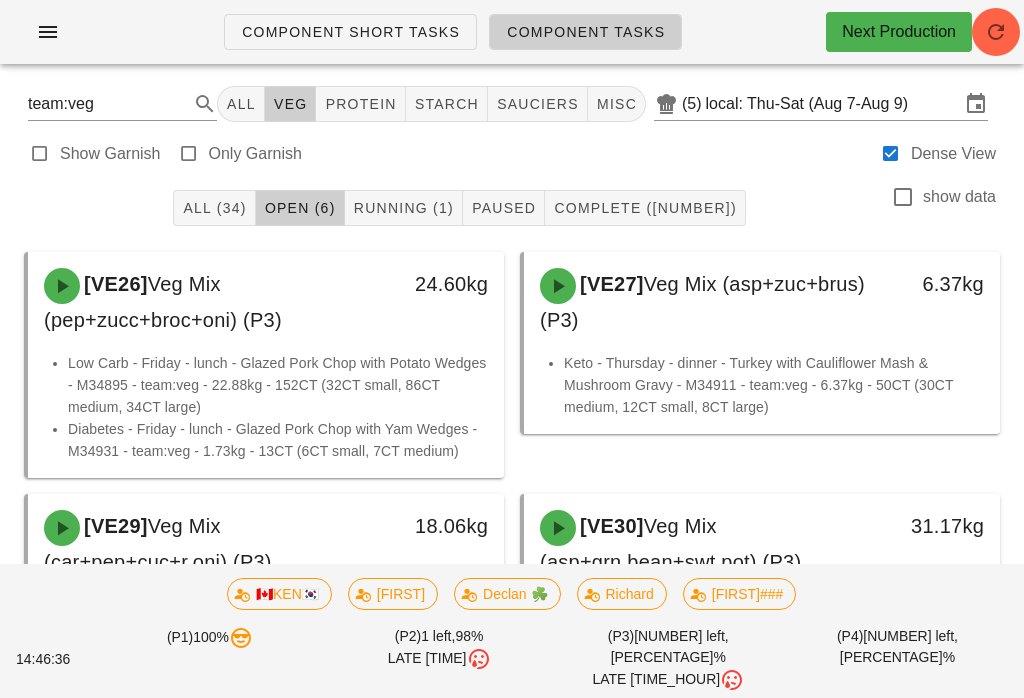 click on "Running (1)" at bounding box center [403, 208] 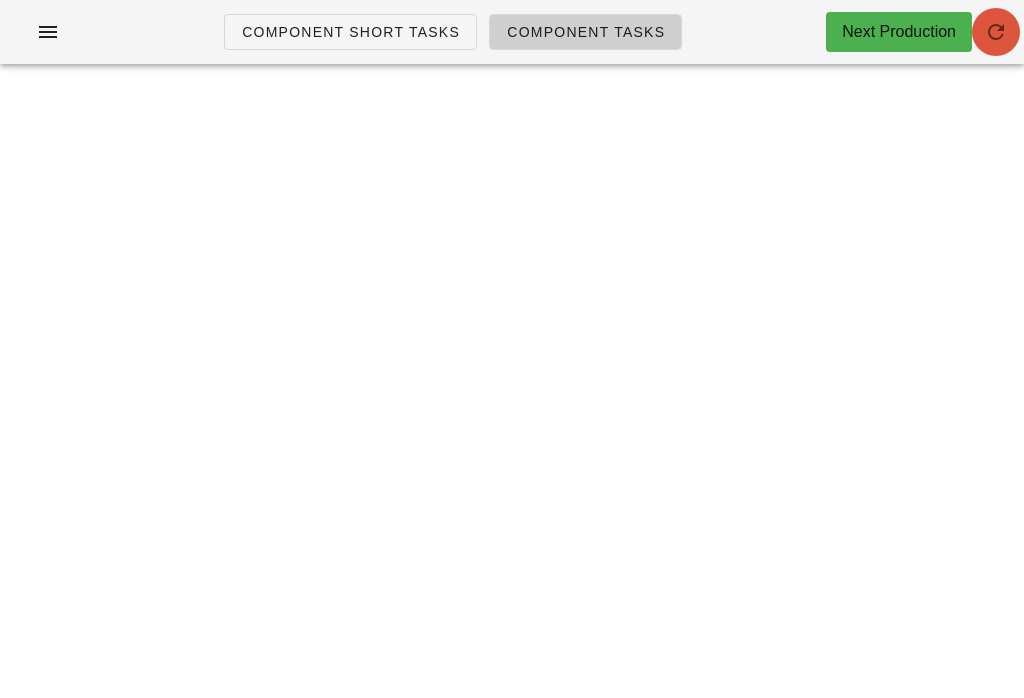 click at bounding box center [996, 32] 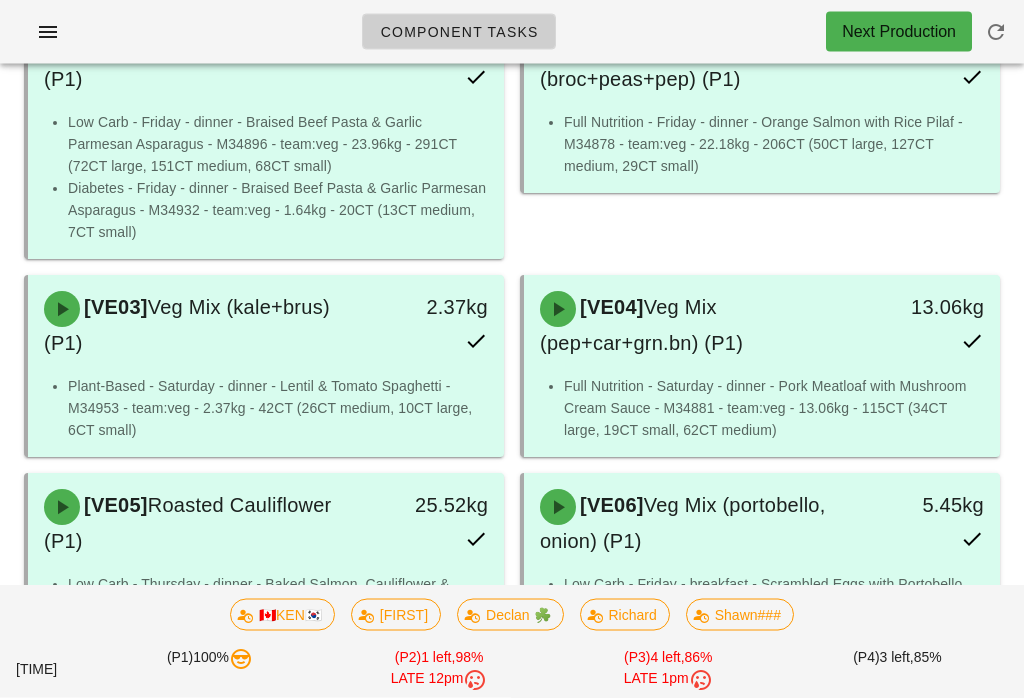 scroll, scrollTop: 0, scrollLeft: 0, axis: both 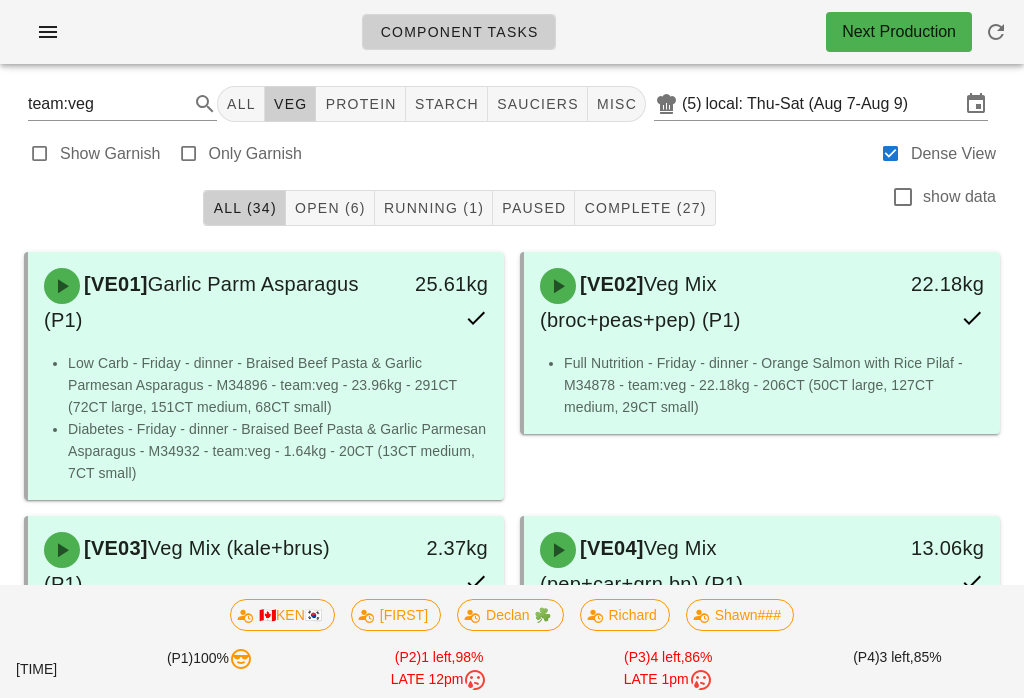 click on "Running (1)" at bounding box center [433, 208] 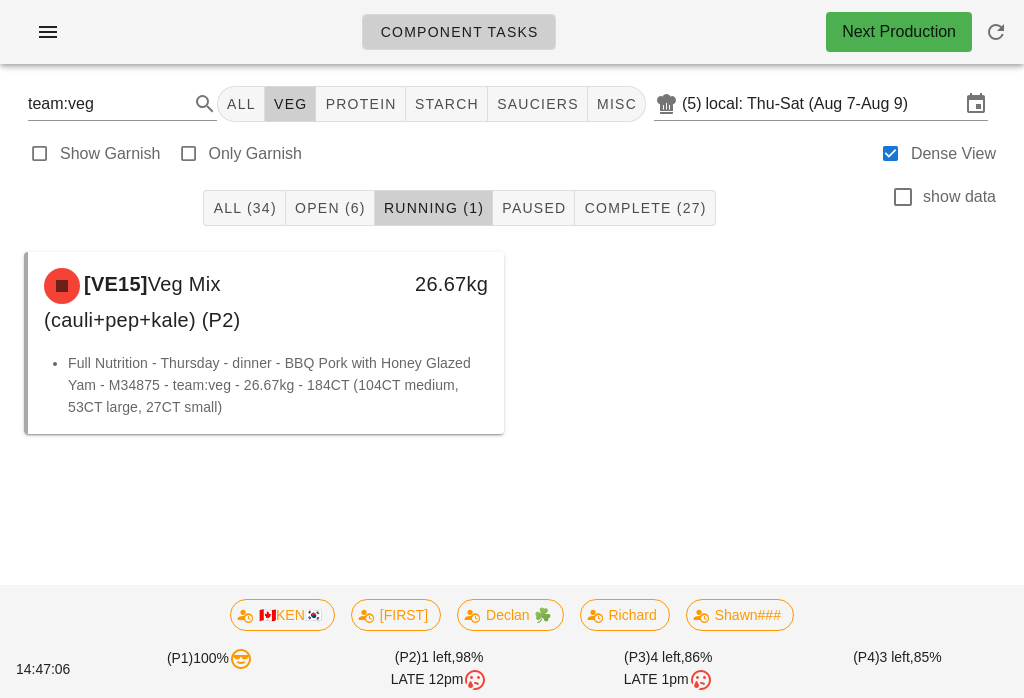 click on "Complete (27)" at bounding box center (644, 208) 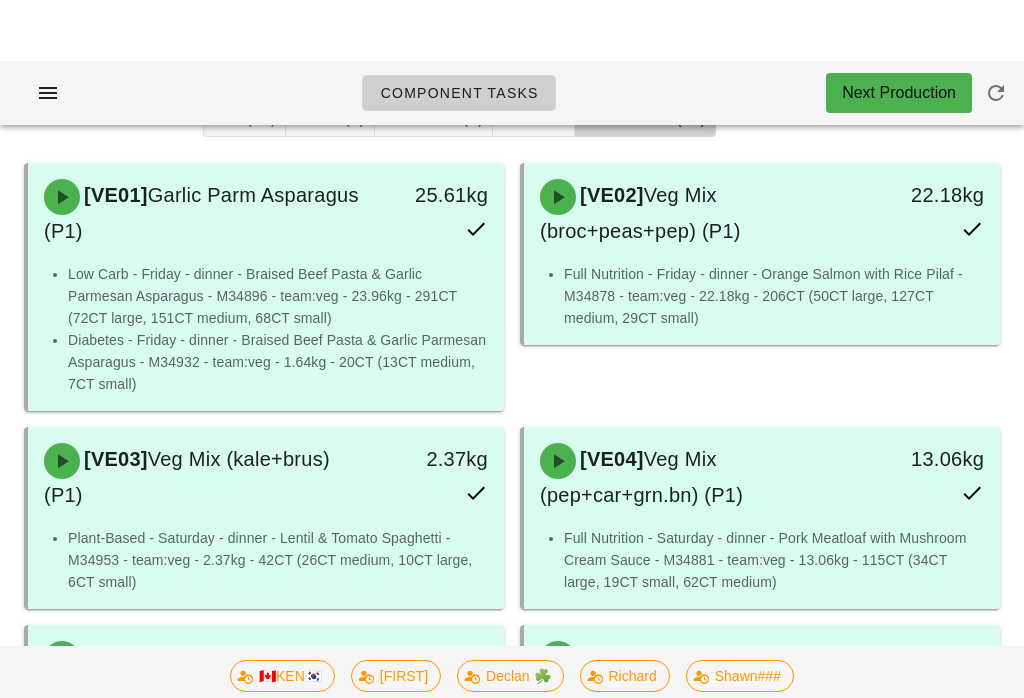 scroll, scrollTop: 0, scrollLeft: 0, axis: both 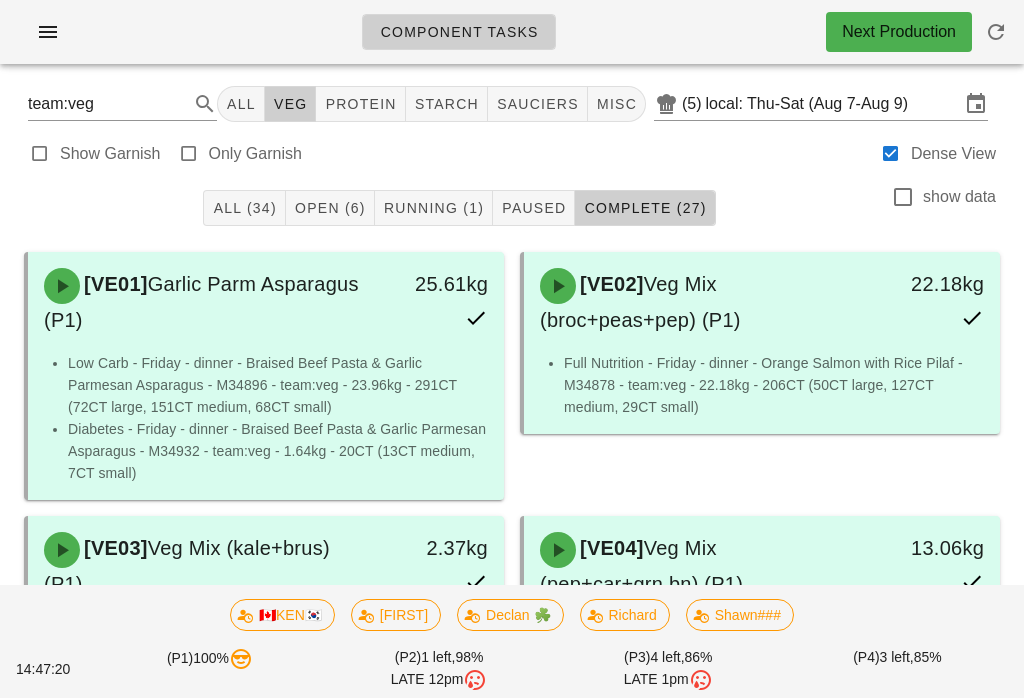 click on "Component Tasks Next Production" at bounding box center [512, 32] 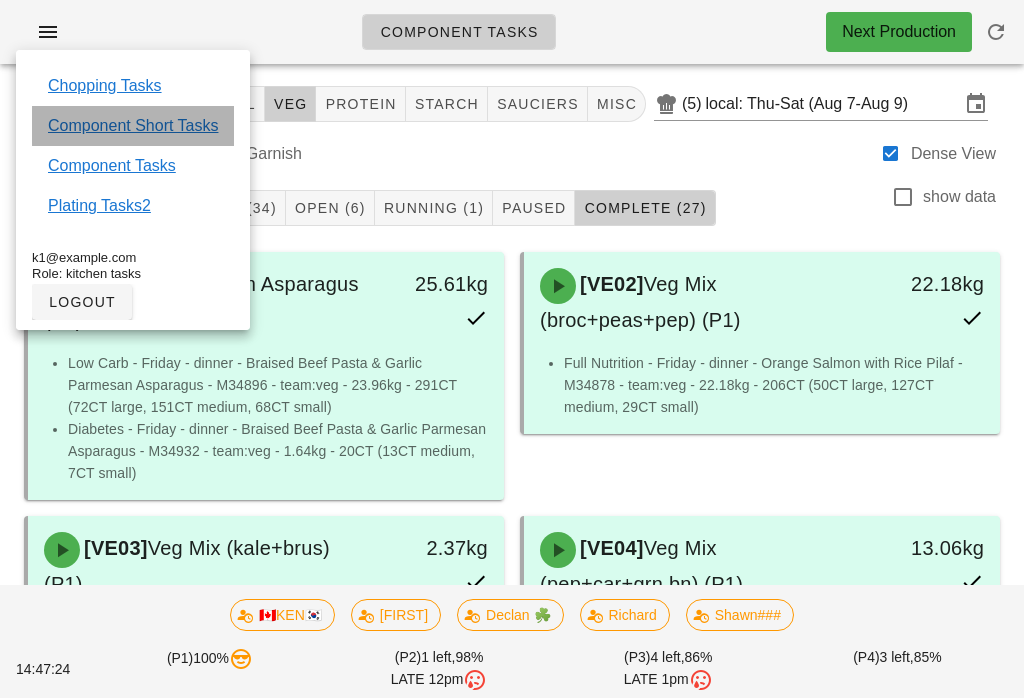 click on "Component Short Tasks" at bounding box center [133, 126] 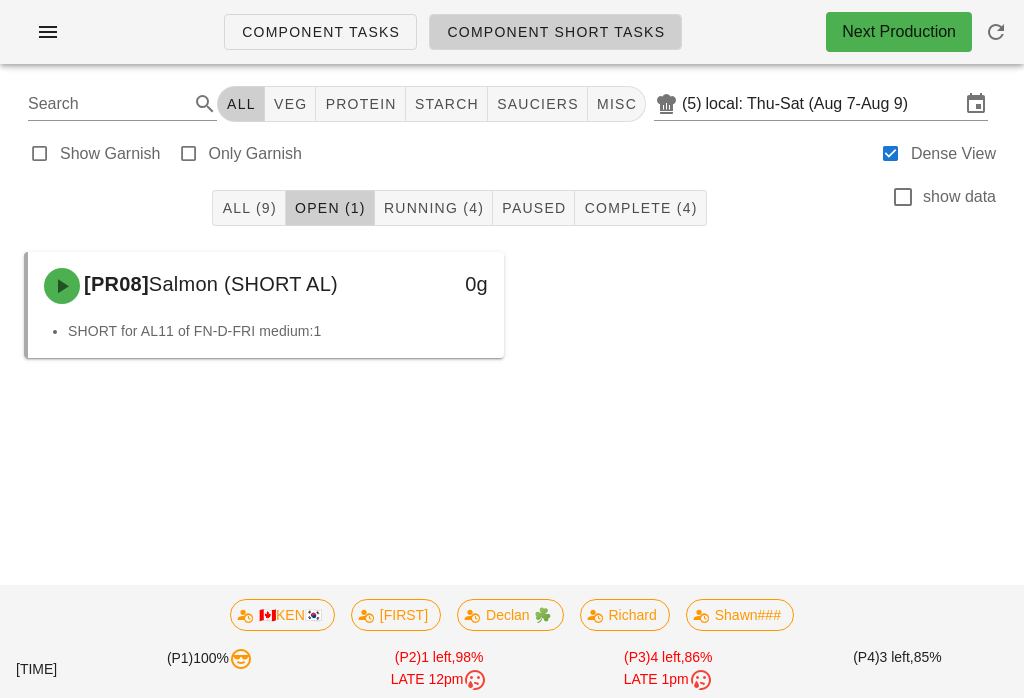 click on "All (9)" at bounding box center [248, 208] 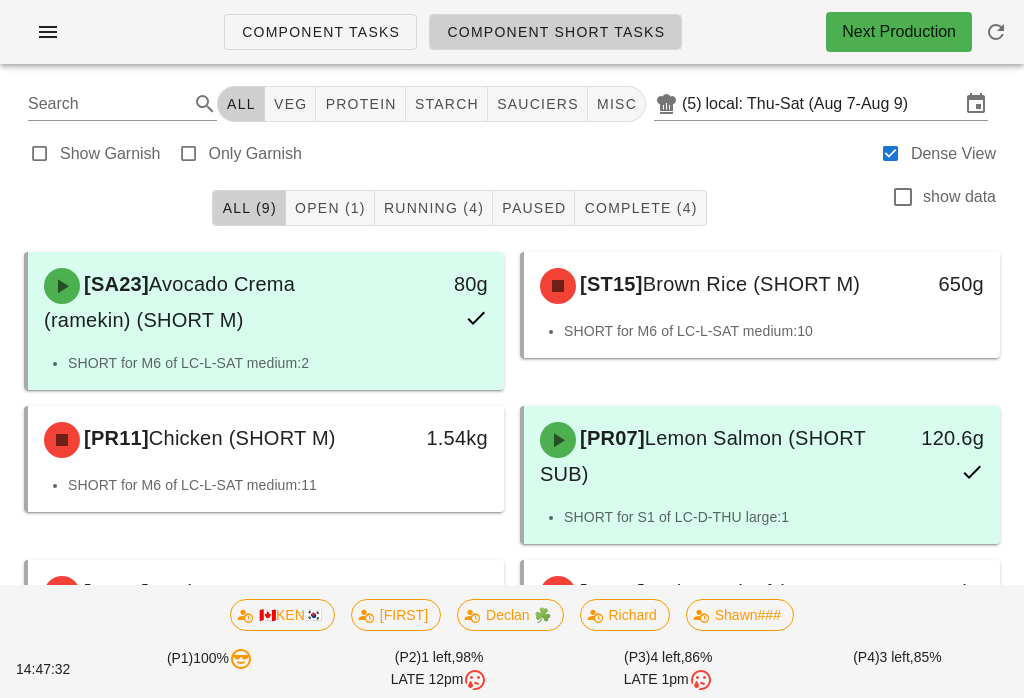 click on "Open (1)" at bounding box center (330, 208) 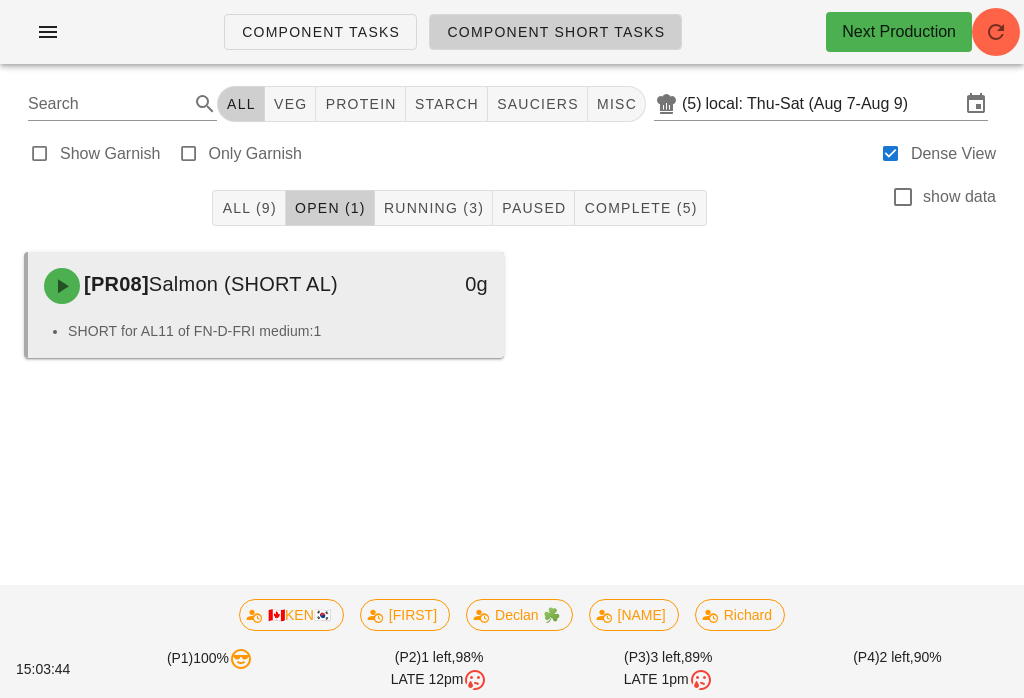 click on "SHORT for AL11 of FN-D-FRI medium:1" at bounding box center [278, 331] 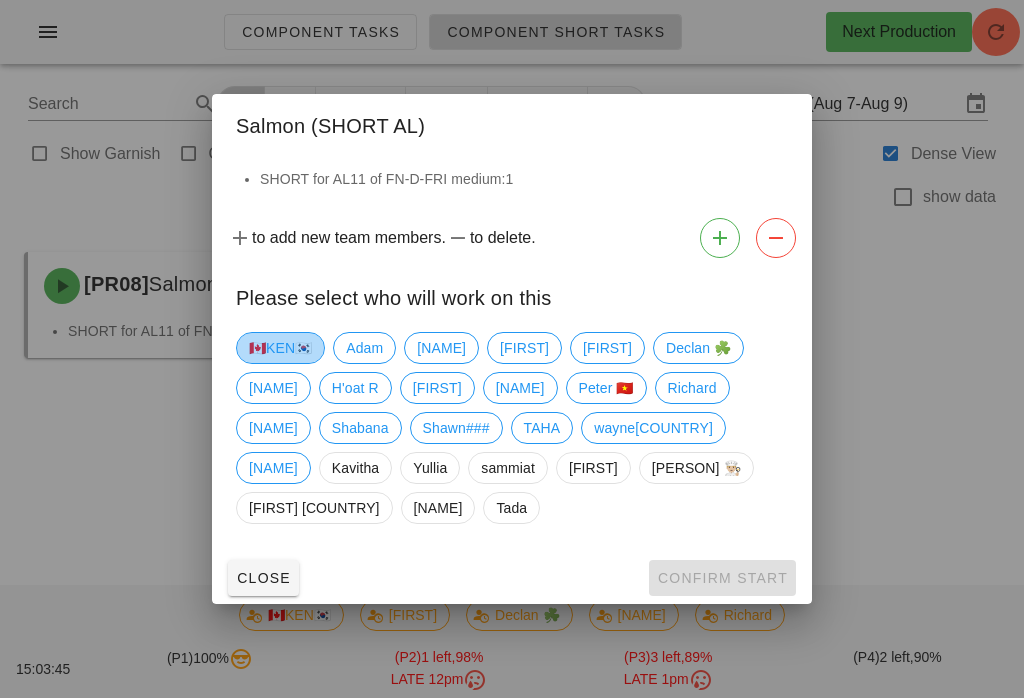 click on "🇨🇦KEN🇰🇷" at bounding box center (280, 348) 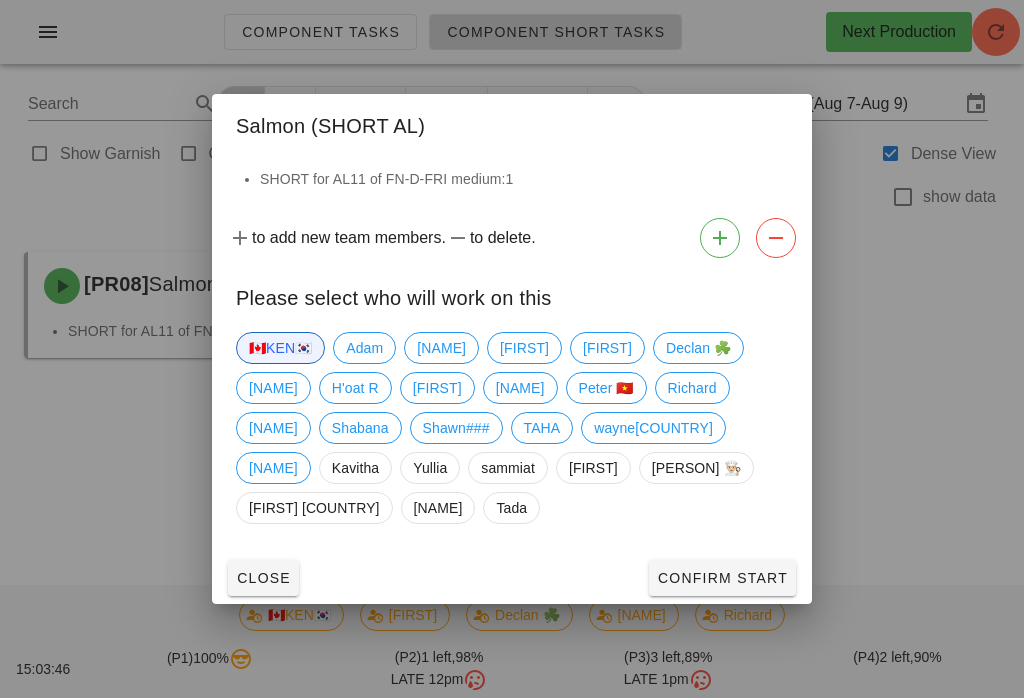 click on "Confirm Start" at bounding box center (722, 578) 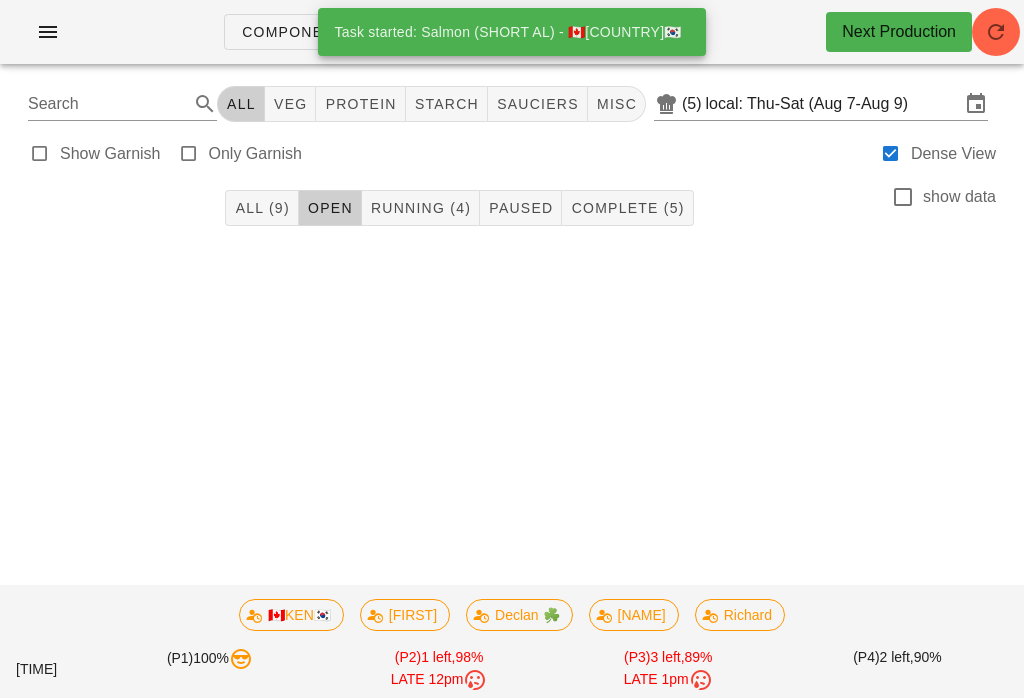 click on "Running (4)" at bounding box center [420, 208] 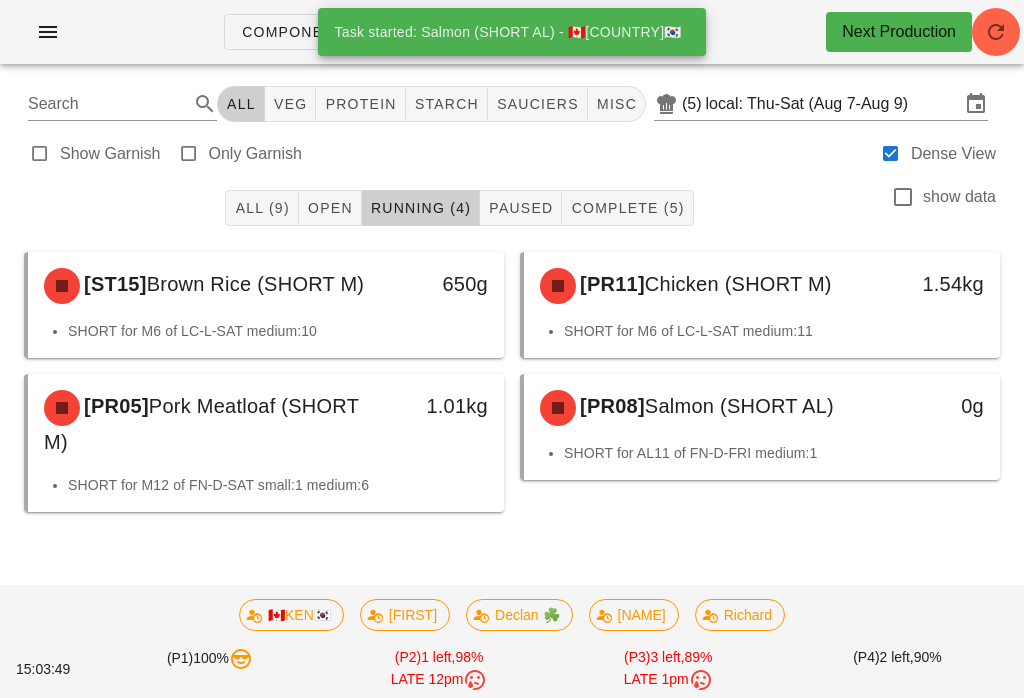 scroll, scrollTop: 22, scrollLeft: 0, axis: vertical 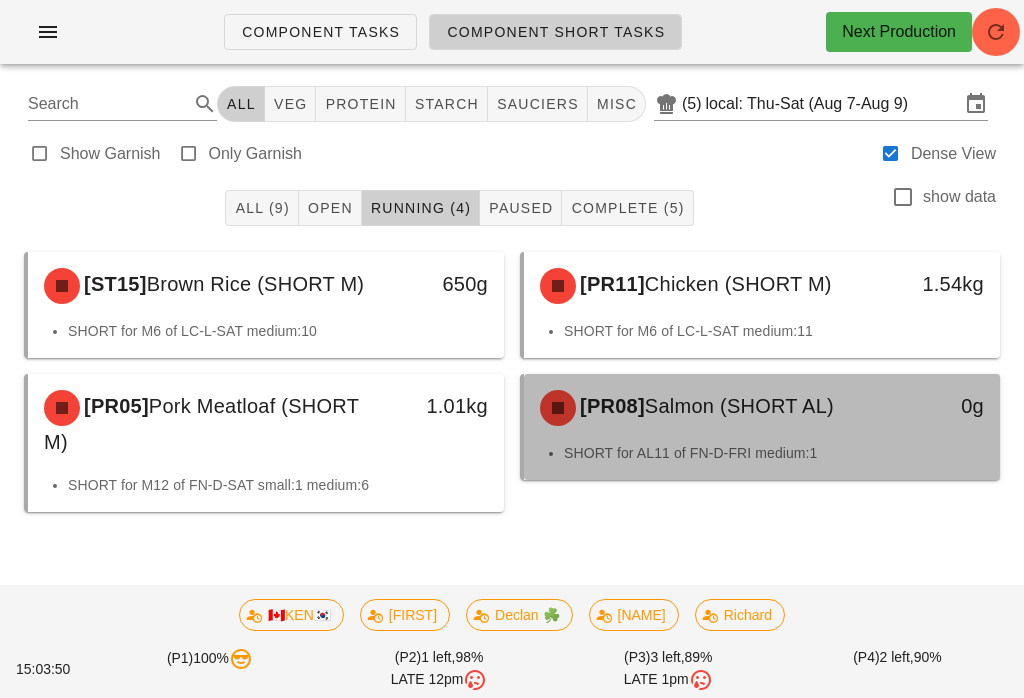 click on "Salmon (SHORT AL)" at bounding box center (739, 406) 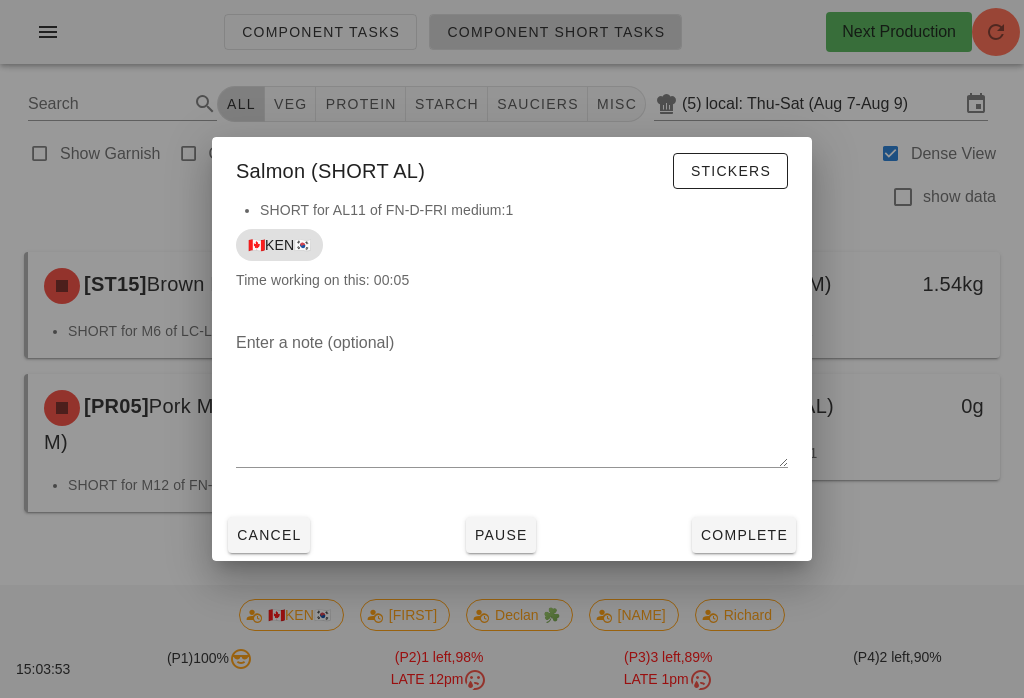 click on "Complete" at bounding box center [744, 535] 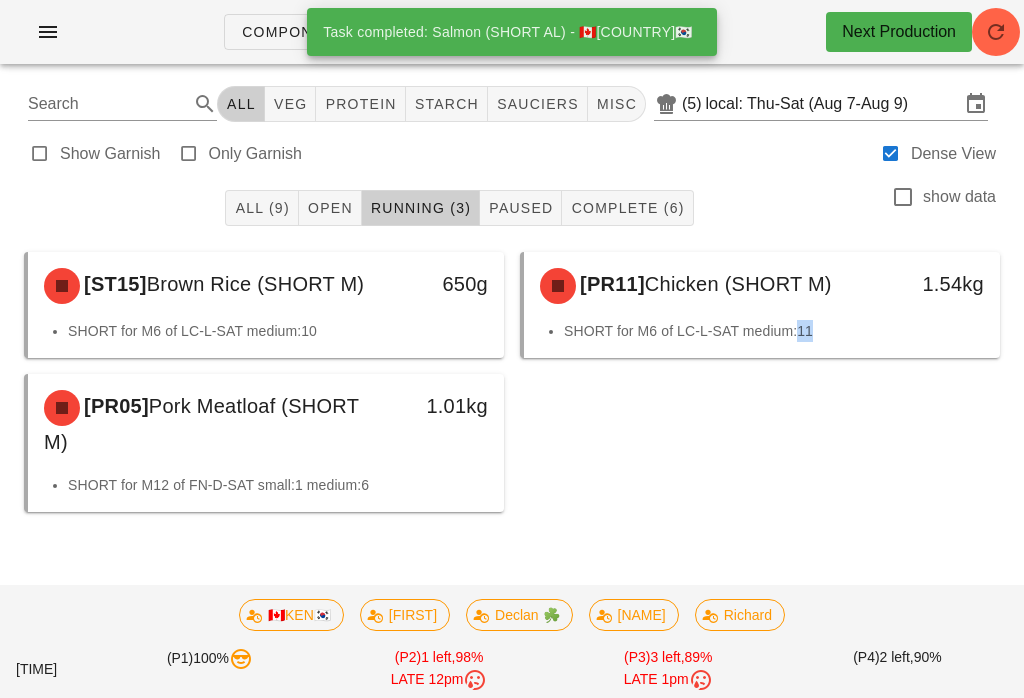 click on "All (9)" at bounding box center (261, 208) 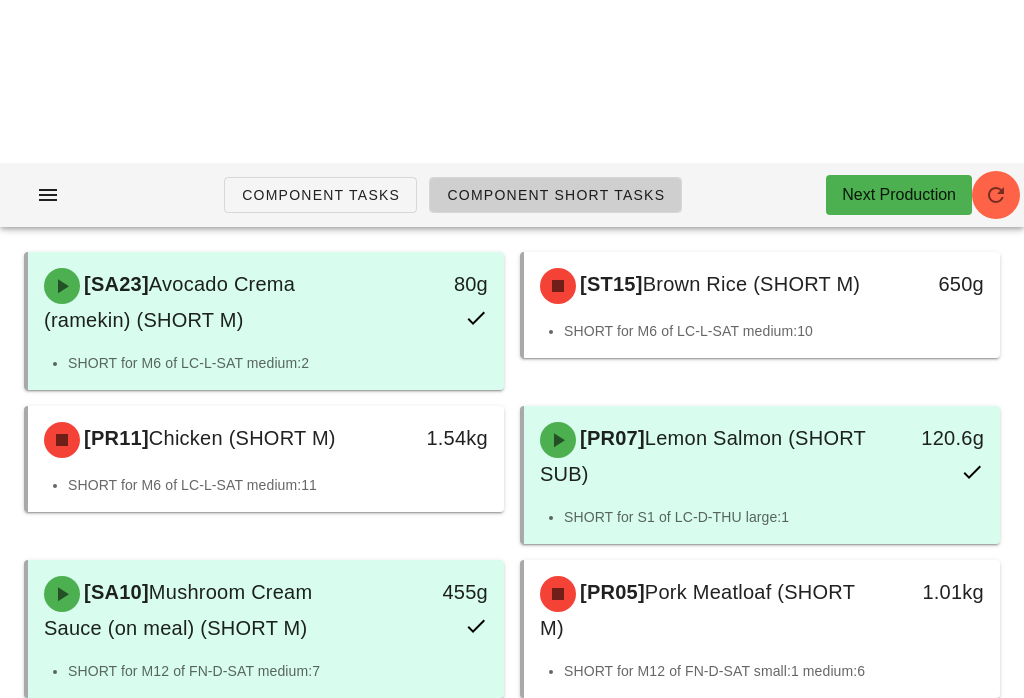 scroll, scrollTop: 0, scrollLeft: 0, axis: both 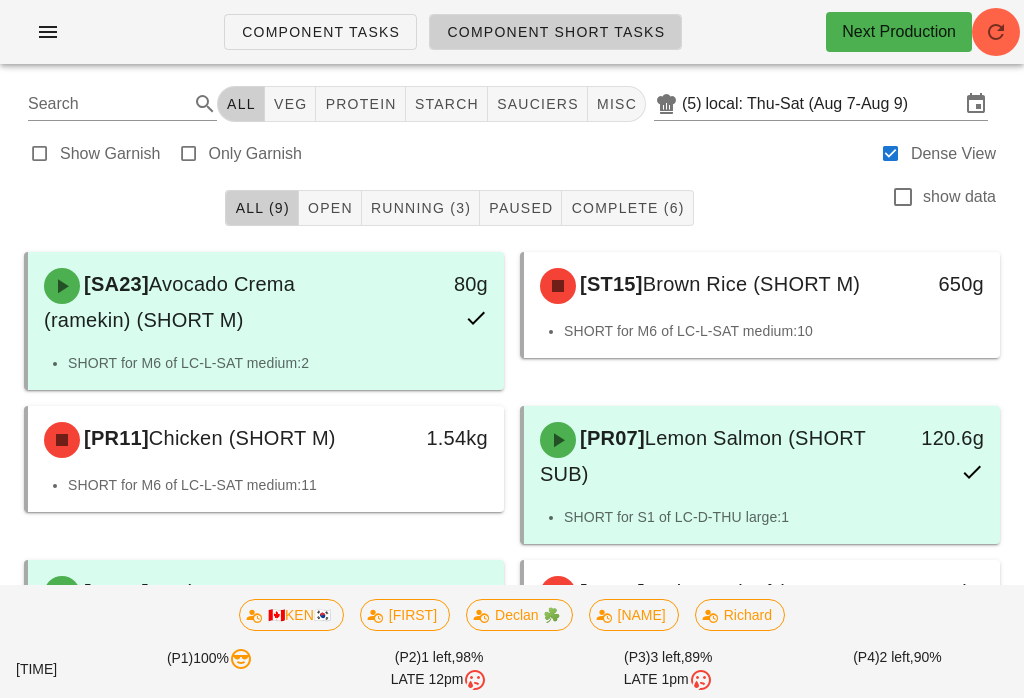 click on "Open" at bounding box center [330, 208] 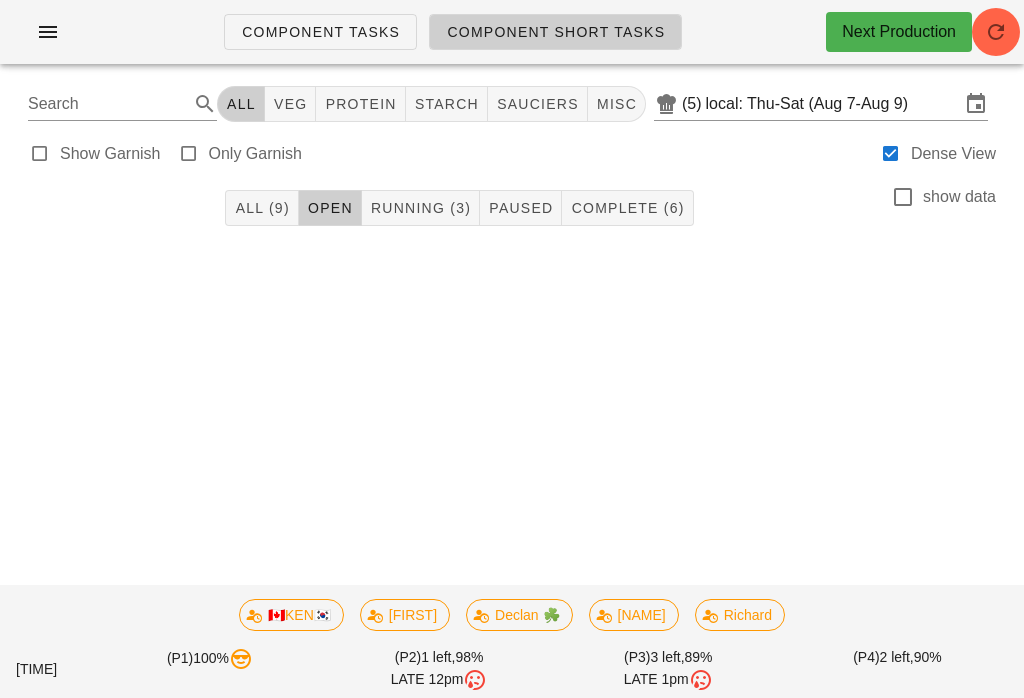 click on "Running ([NUMBER])" at bounding box center [421, 208] 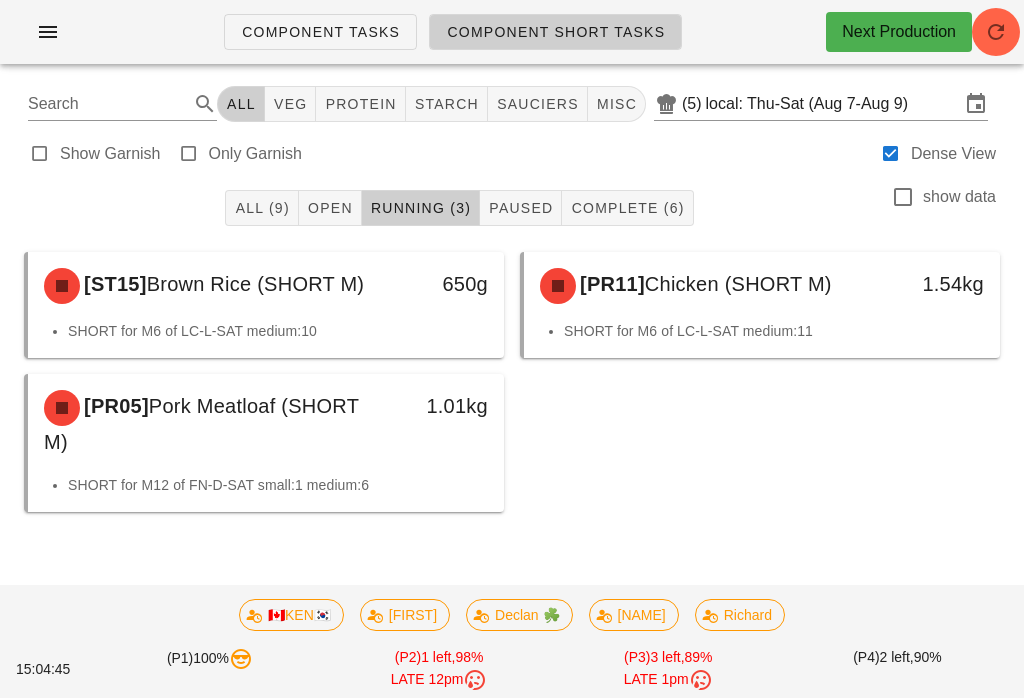 click on "Open" at bounding box center [330, 208] 